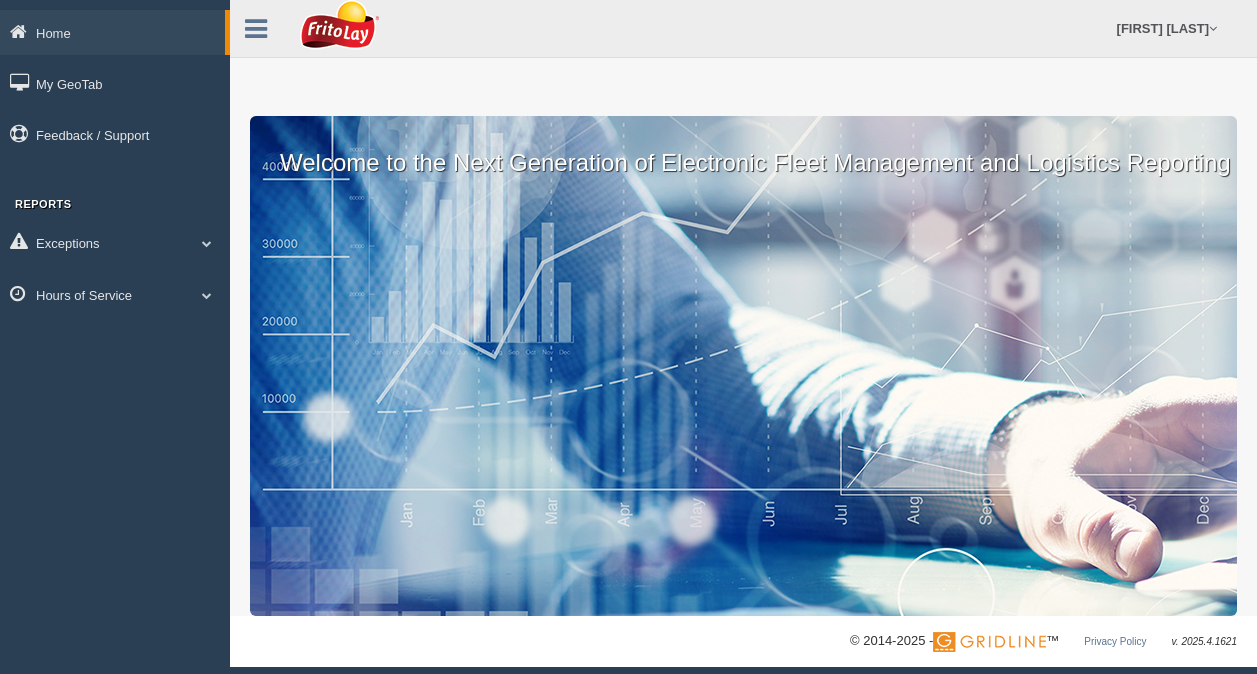 scroll, scrollTop: 0, scrollLeft: 0, axis: both 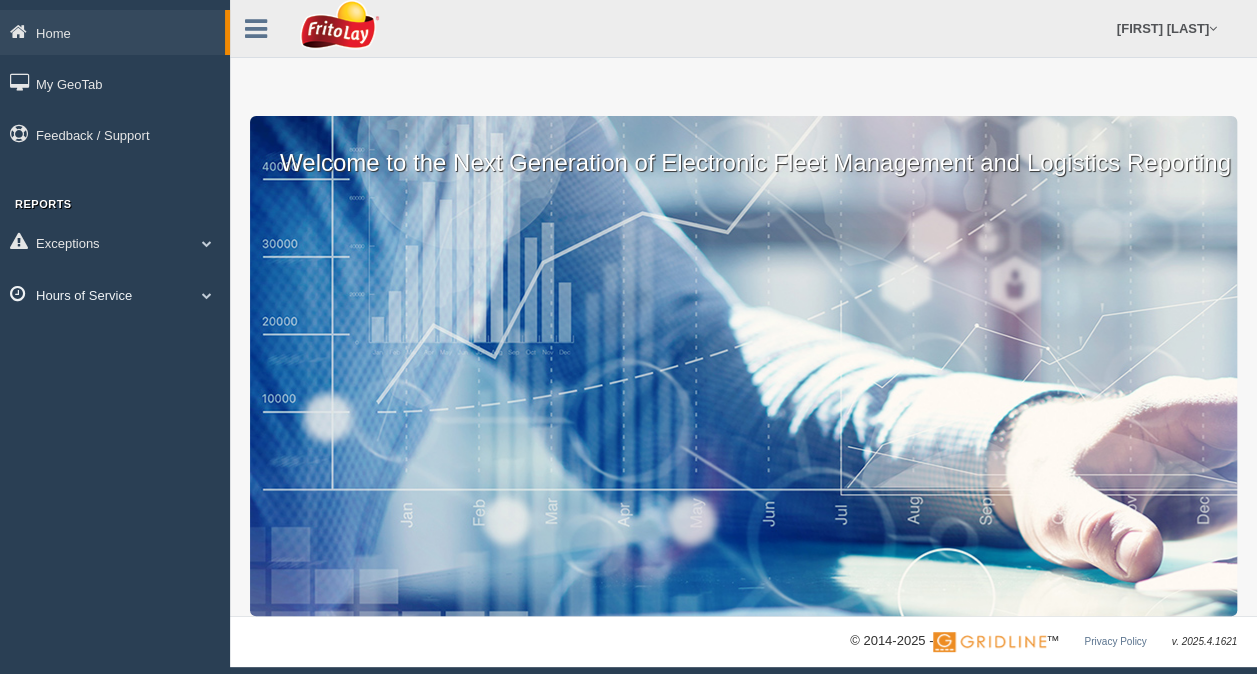 click on "Hours of Service" at bounding box center (115, 294) 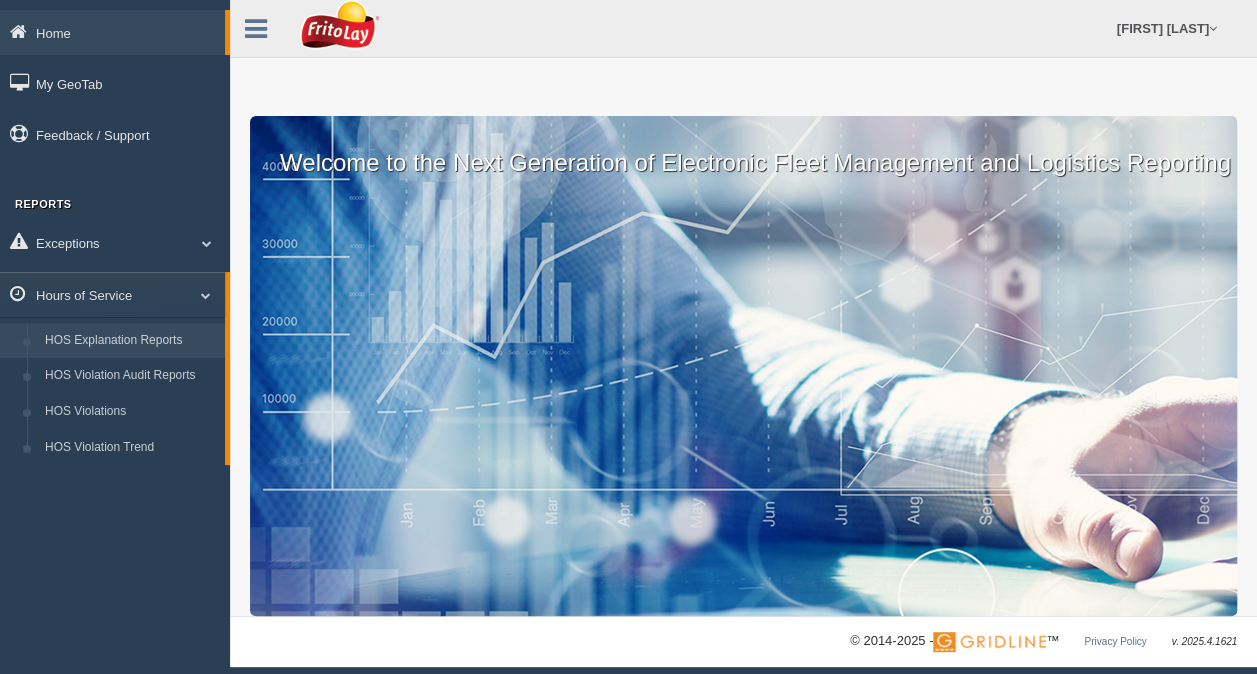 click on "HOS Explanation Reports" at bounding box center [130, 341] 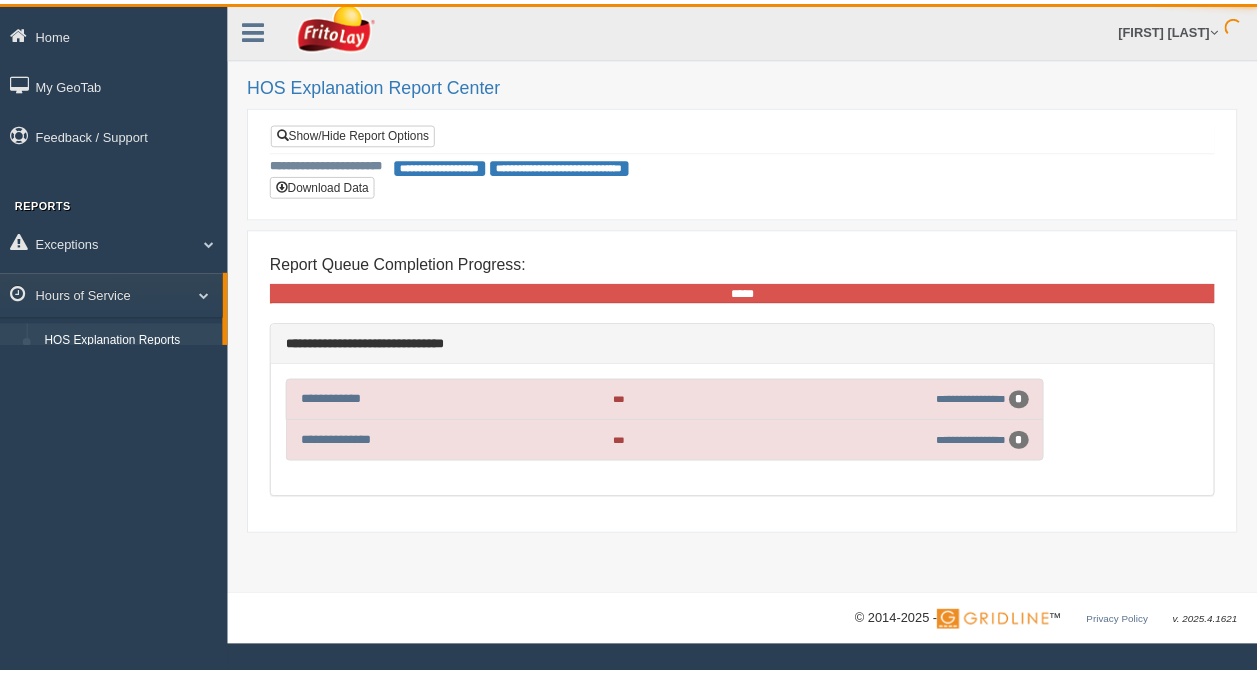 scroll, scrollTop: 0, scrollLeft: 0, axis: both 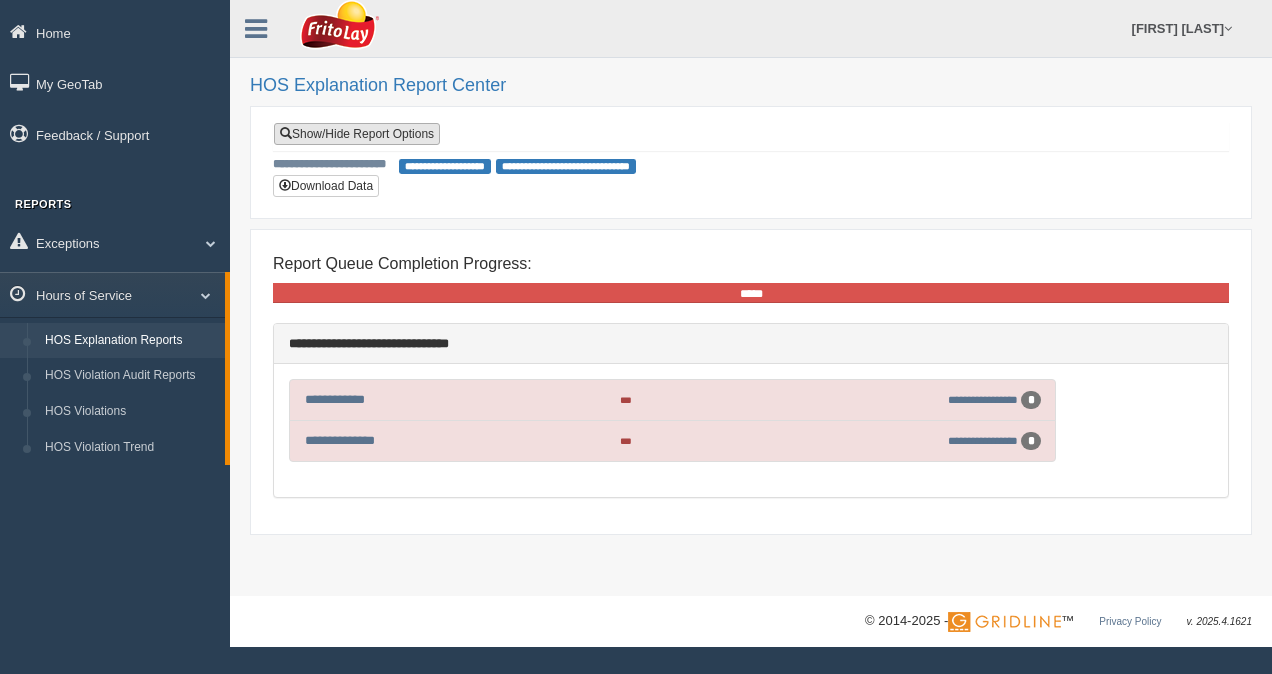 click on "Show/Hide Report Options" at bounding box center (357, 134) 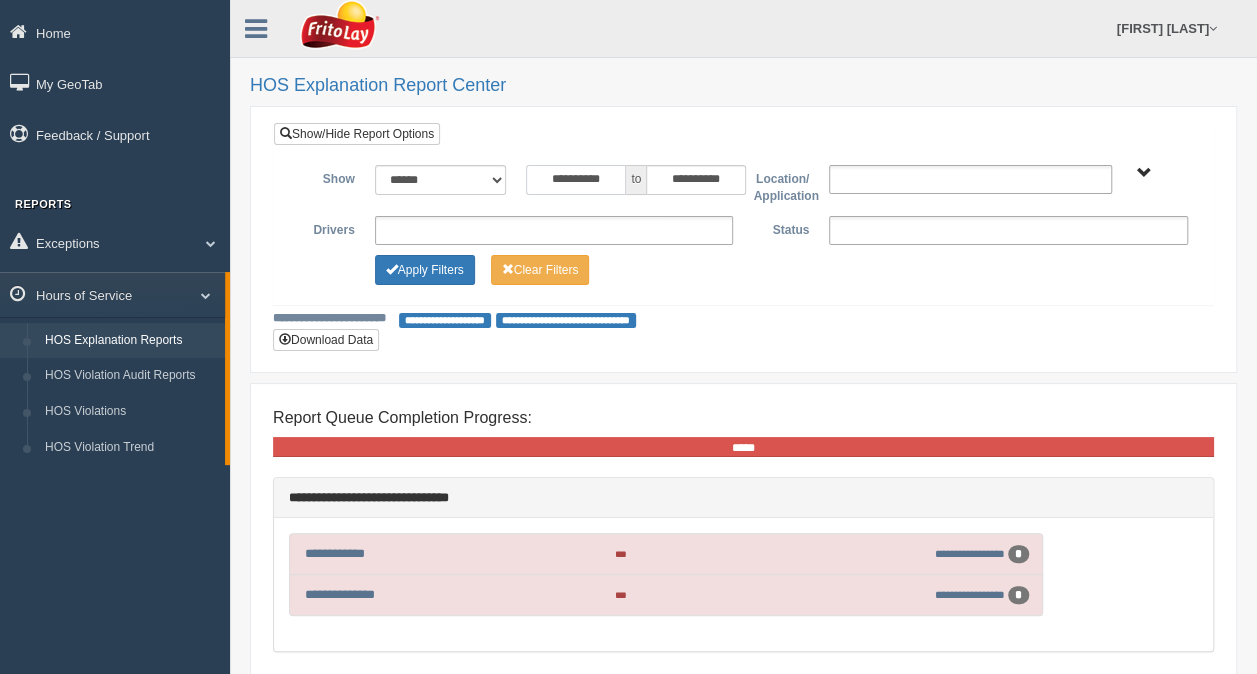 click on "**********" at bounding box center (576, 180) 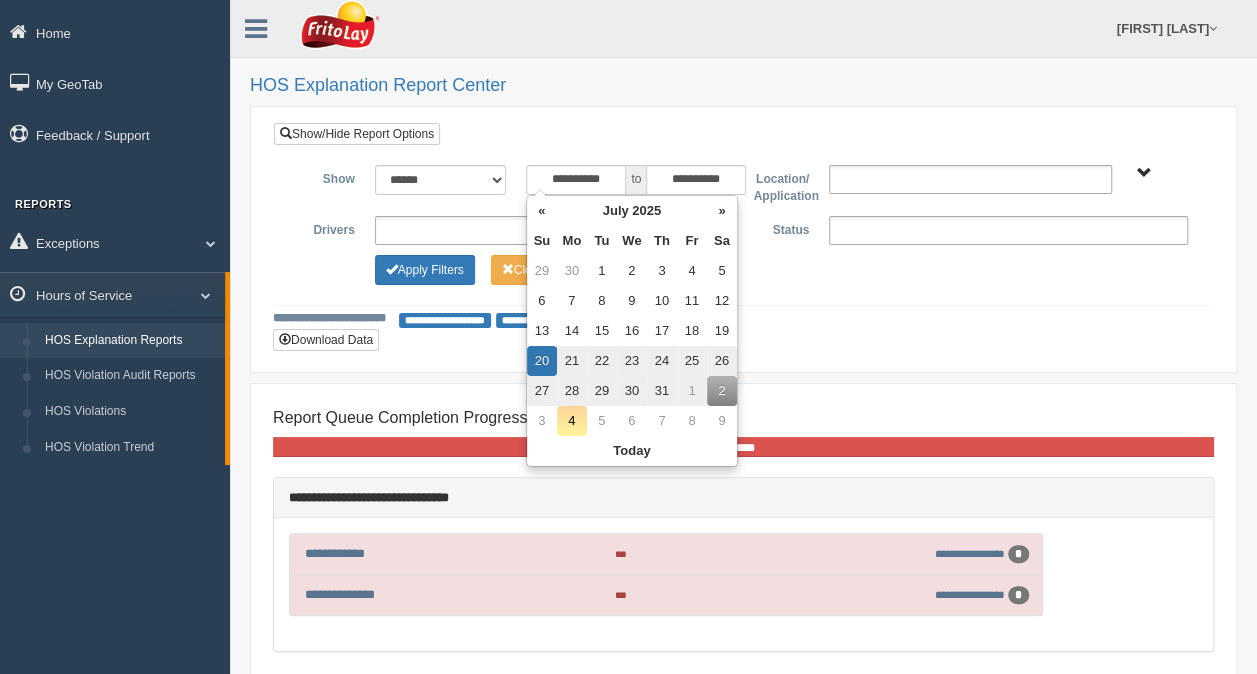 click on "23" at bounding box center [632, 361] 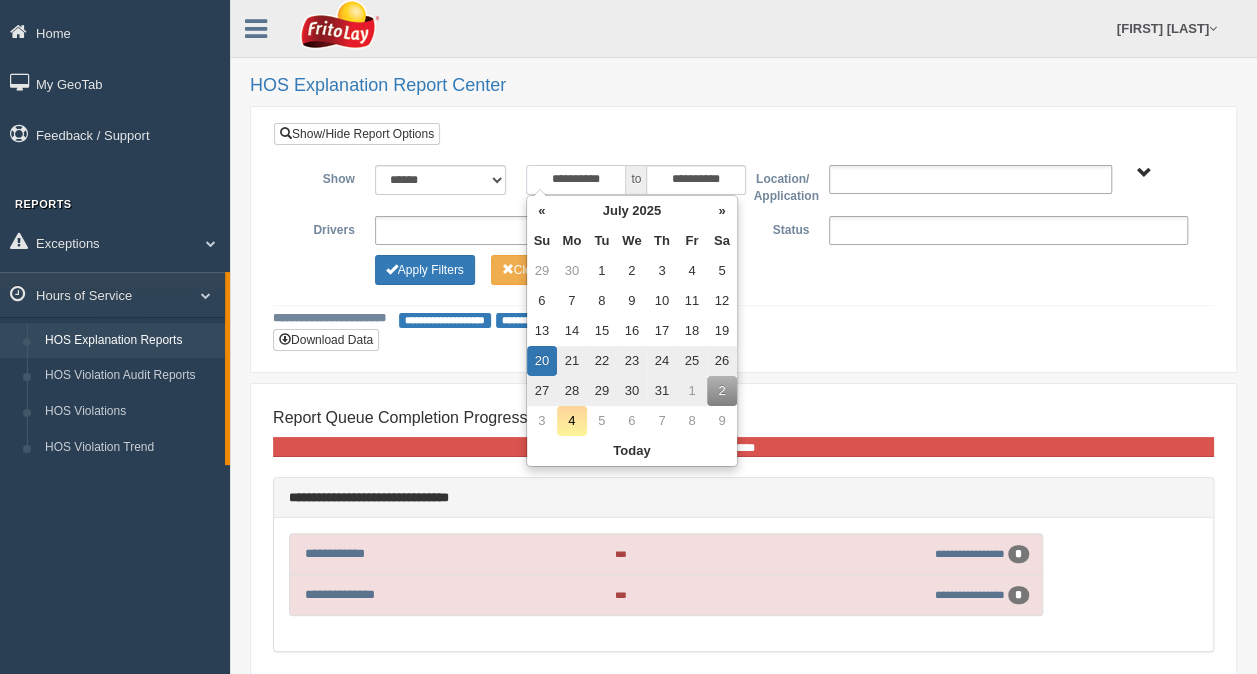 type on "**********" 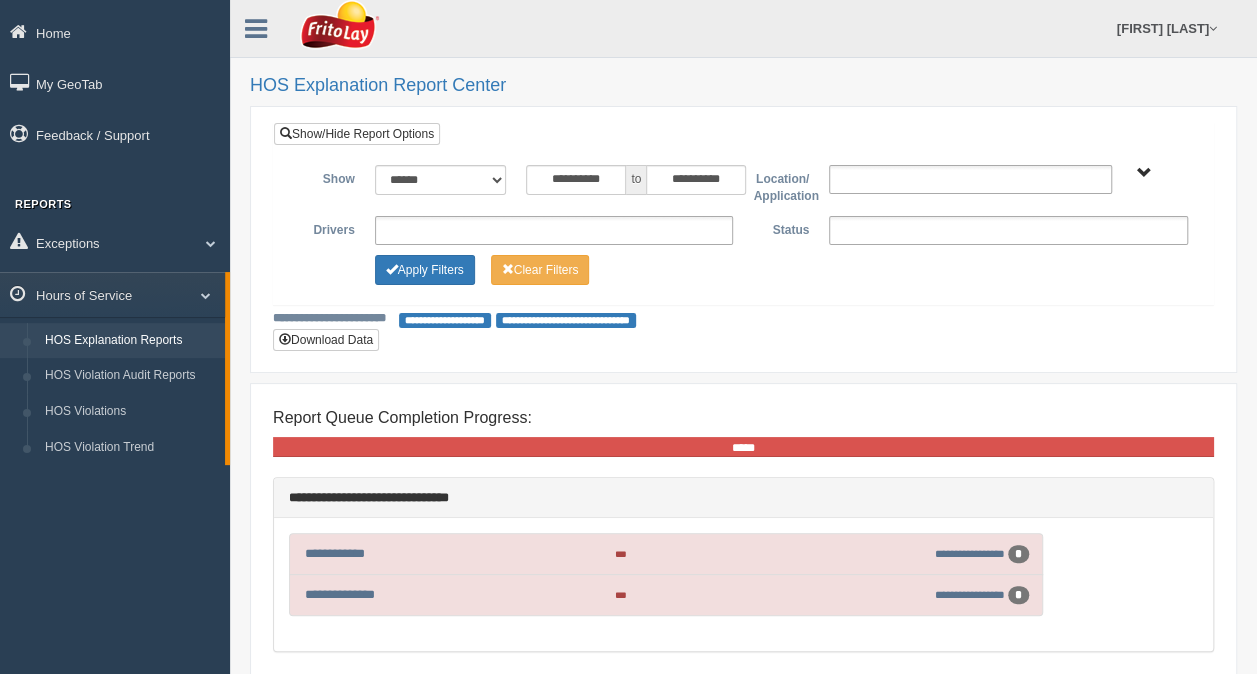 click on "**********" at bounding box center [743, 213] 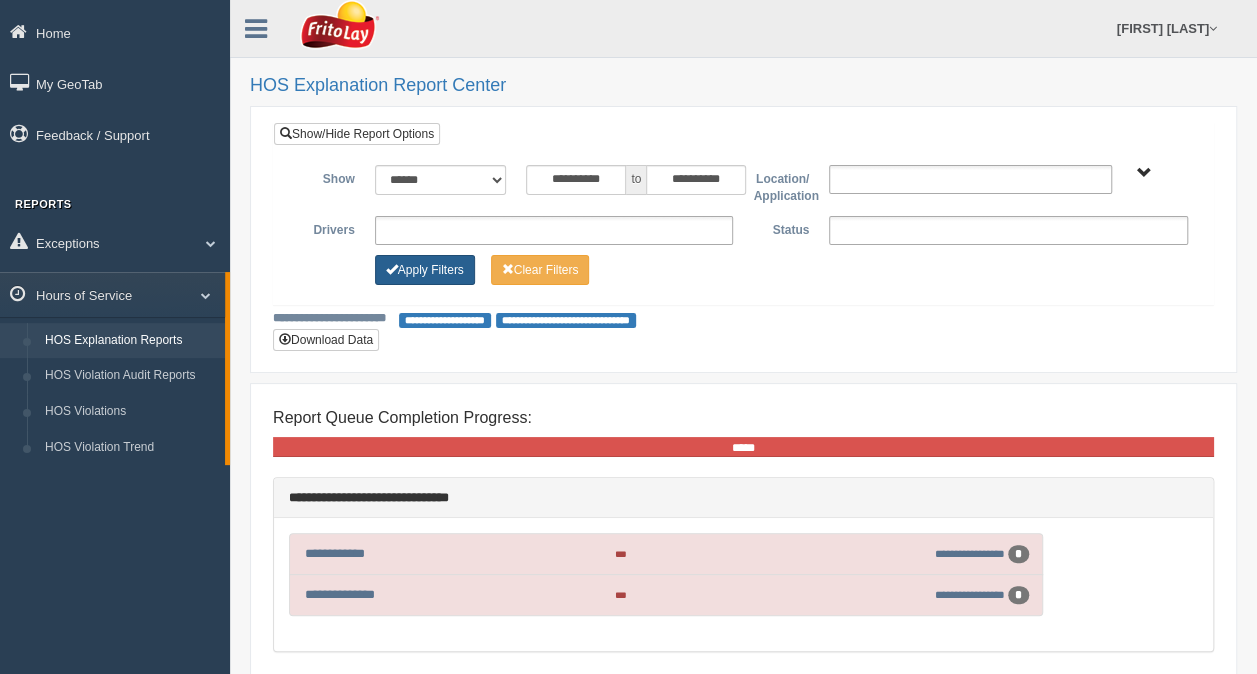 click on "Apply Filters" at bounding box center [425, 270] 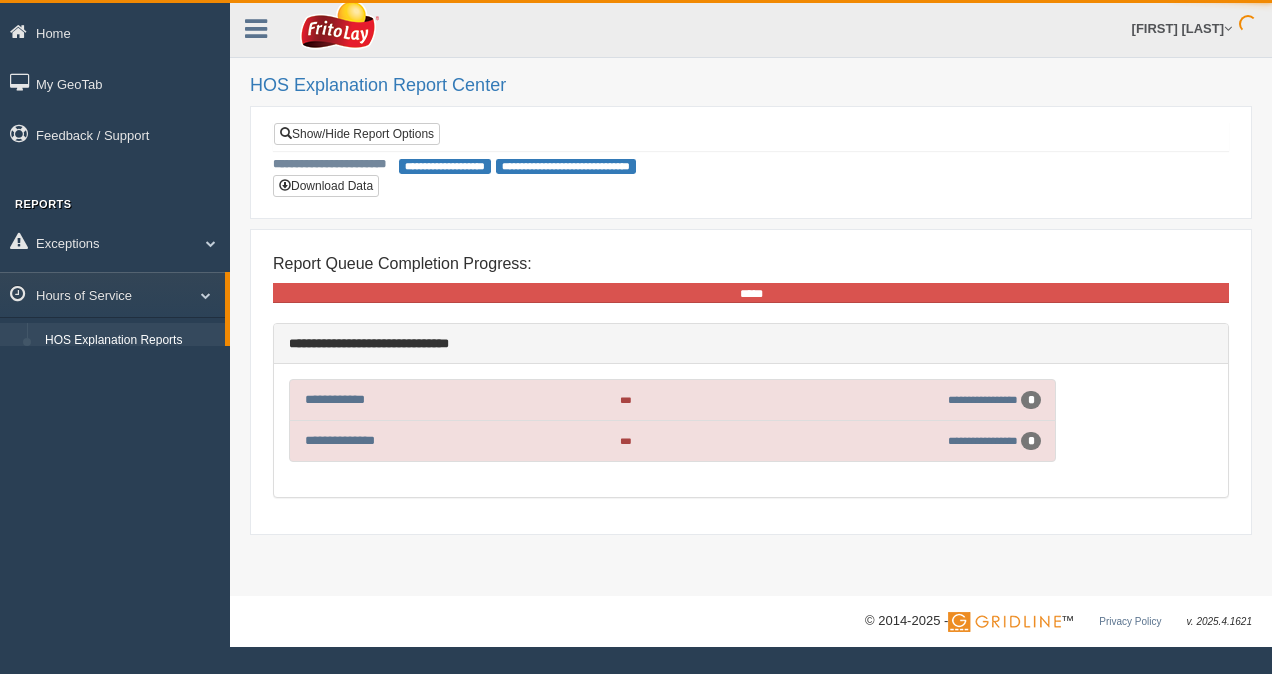 scroll, scrollTop: 0, scrollLeft: 0, axis: both 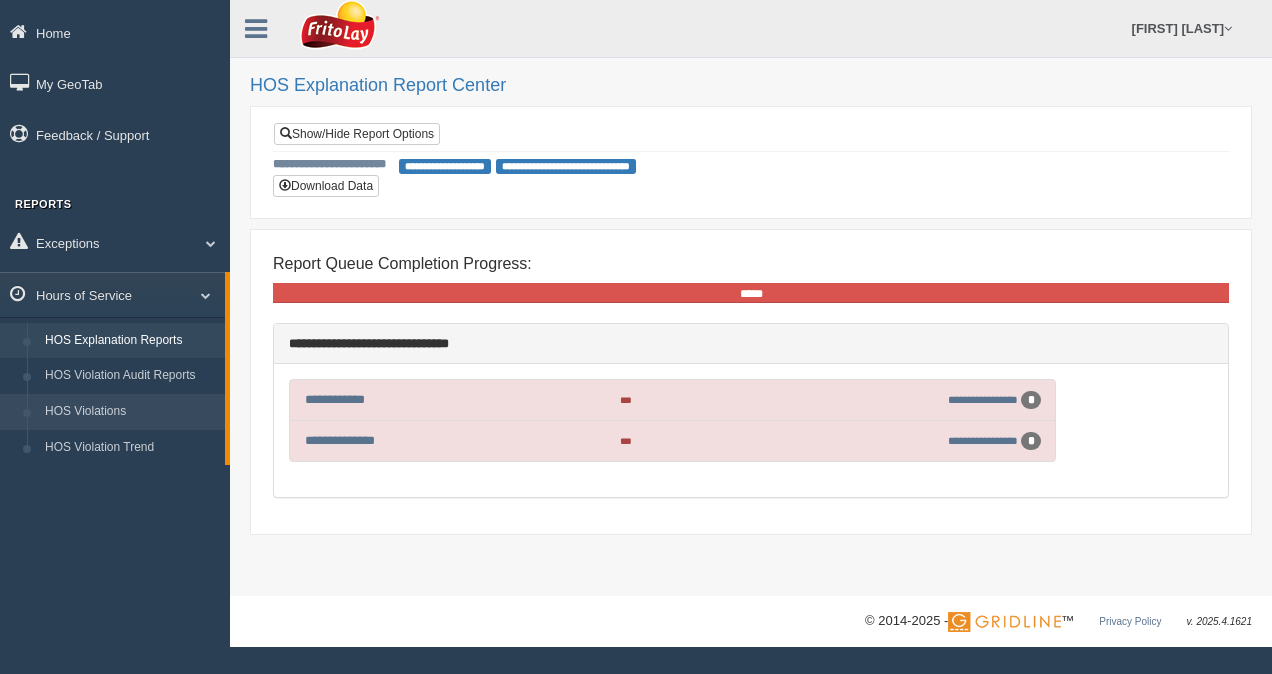 click on "HOS Violations" at bounding box center [130, 412] 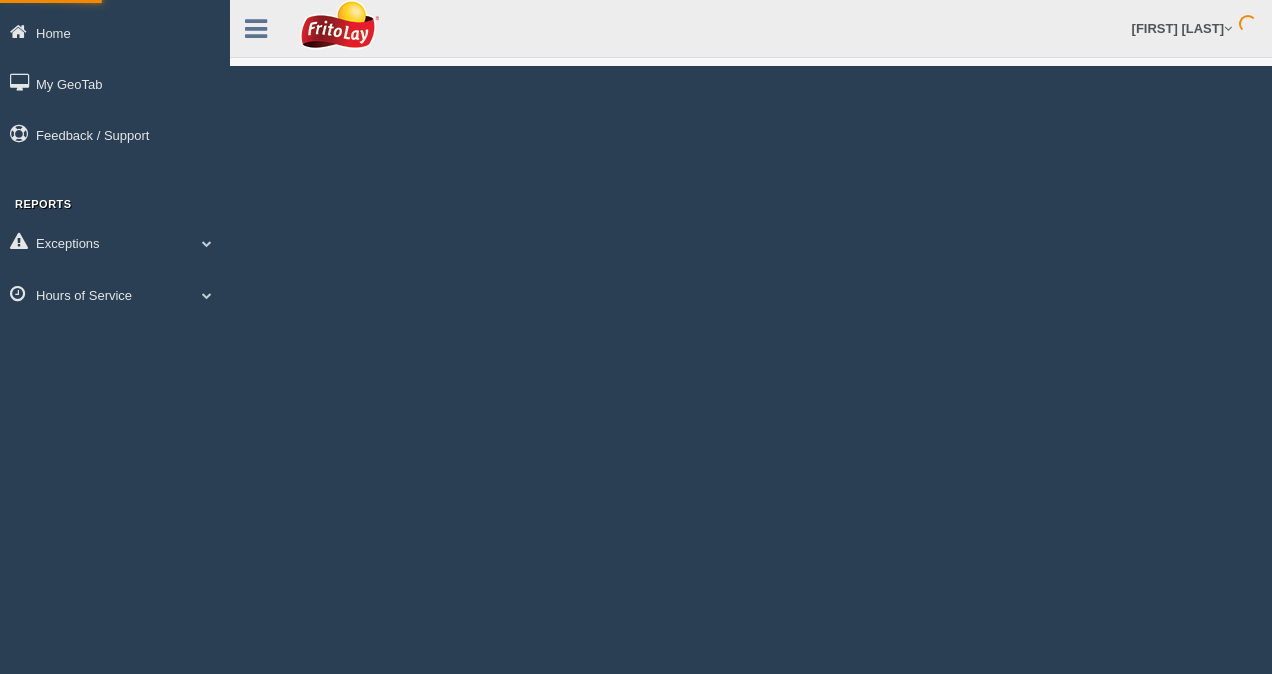 scroll, scrollTop: 0, scrollLeft: 0, axis: both 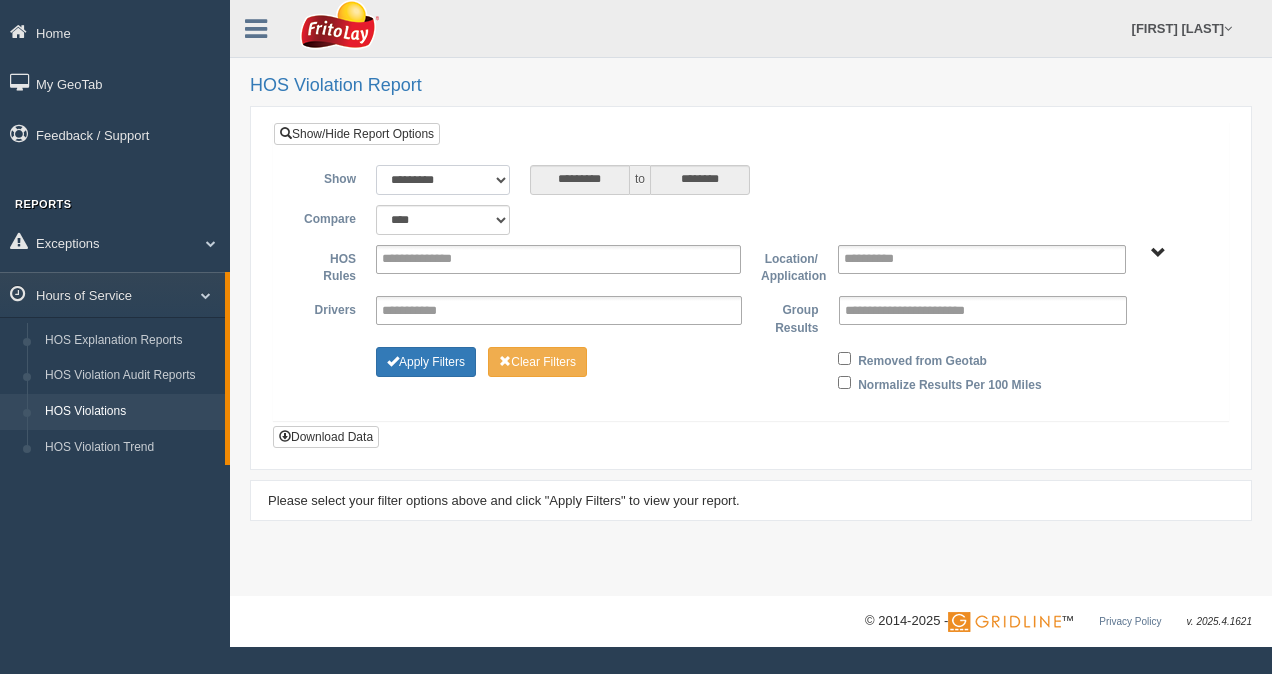 click on "**********" at bounding box center [443, 180] 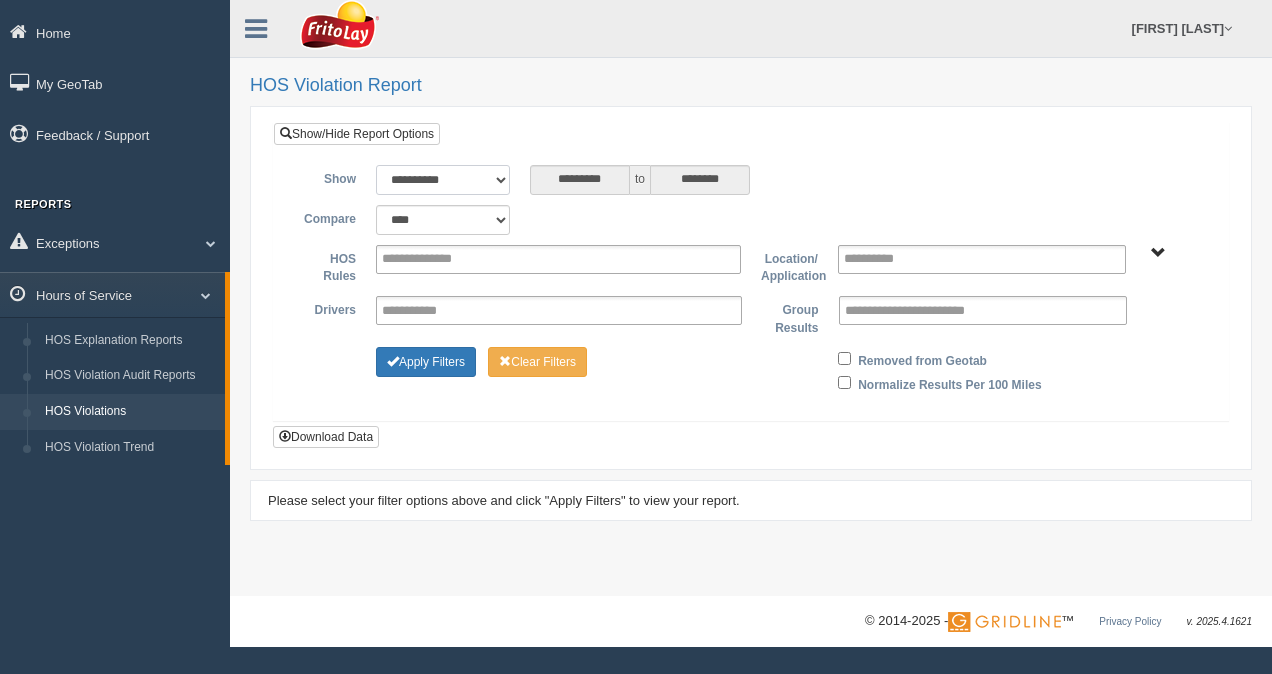 click on "**********" at bounding box center [443, 180] 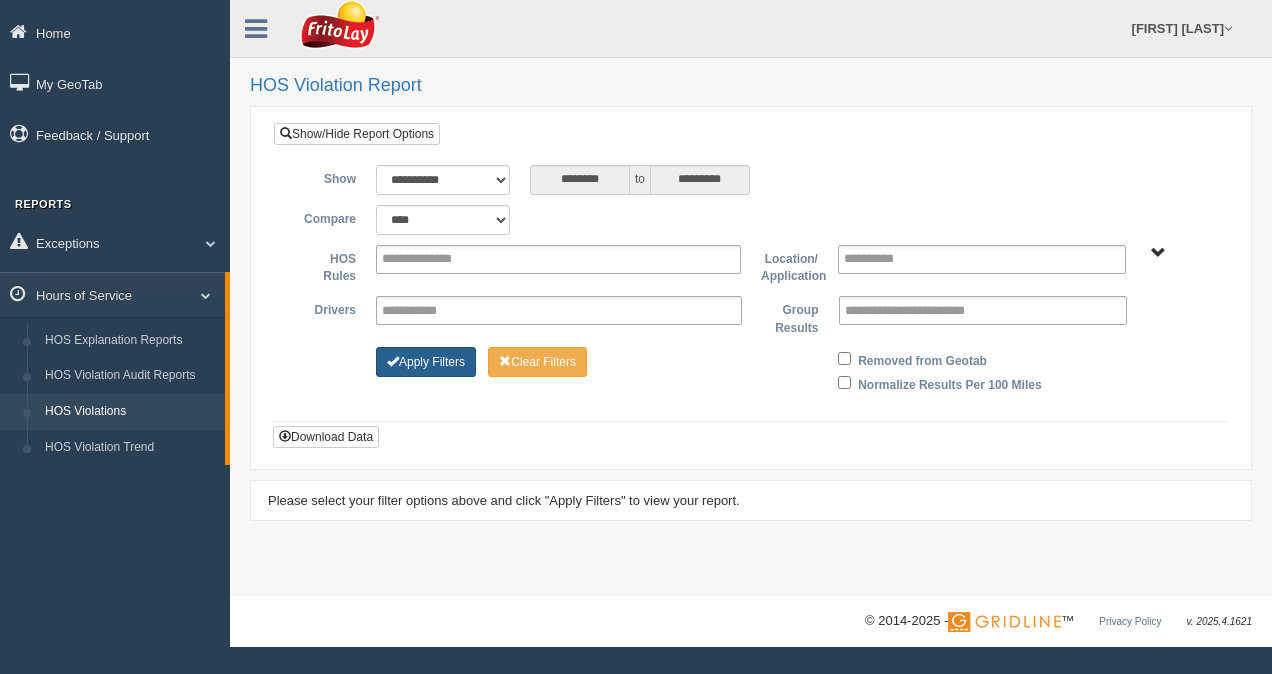 click on "Apply Filters" at bounding box center (426, 362) 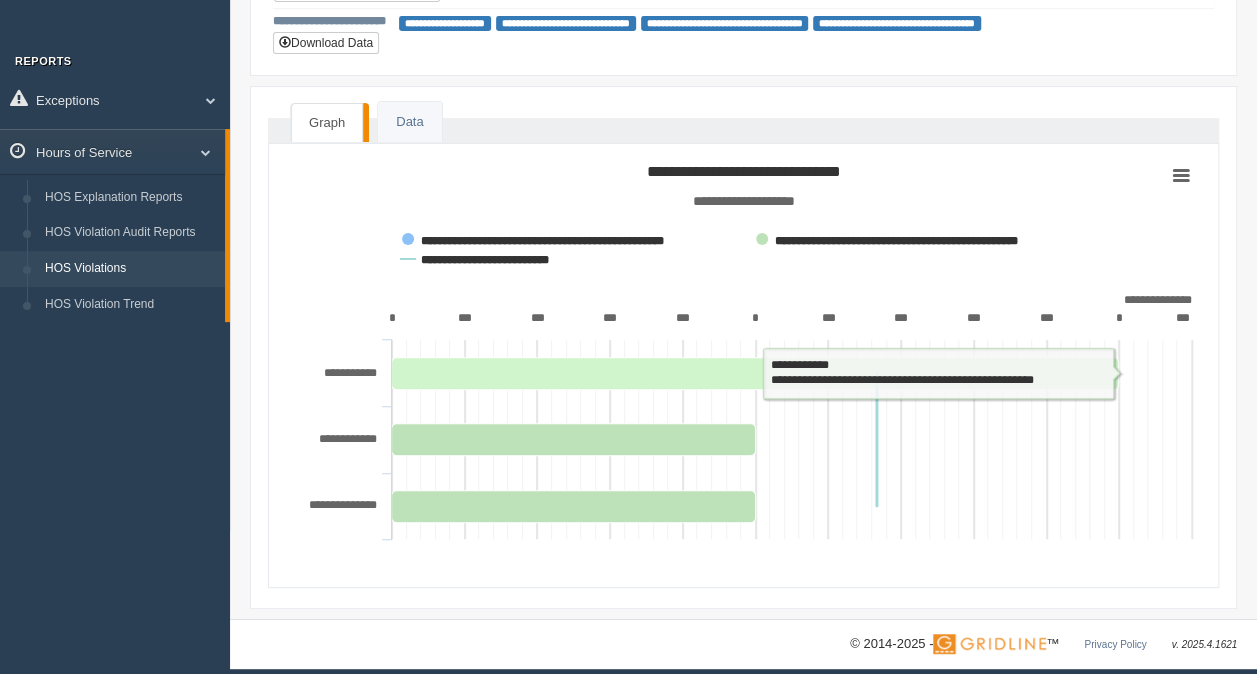 scroll, scrollTop: 154, scrollLeft: 0, axis: vertical 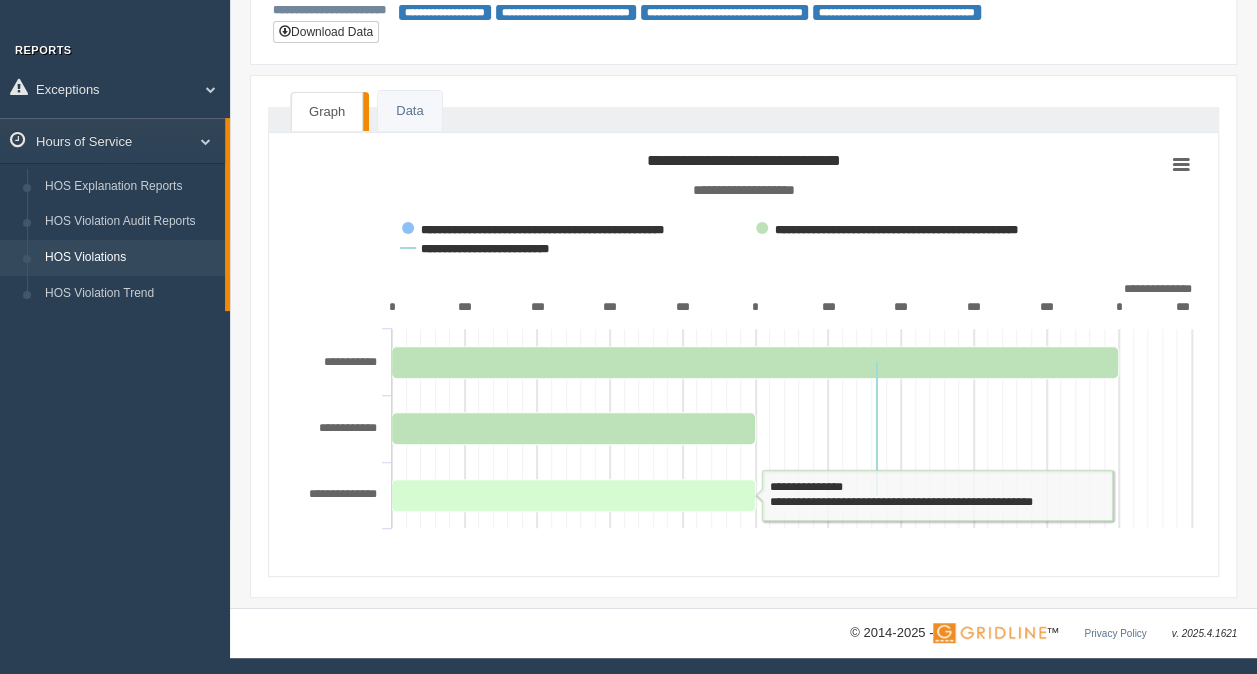 click 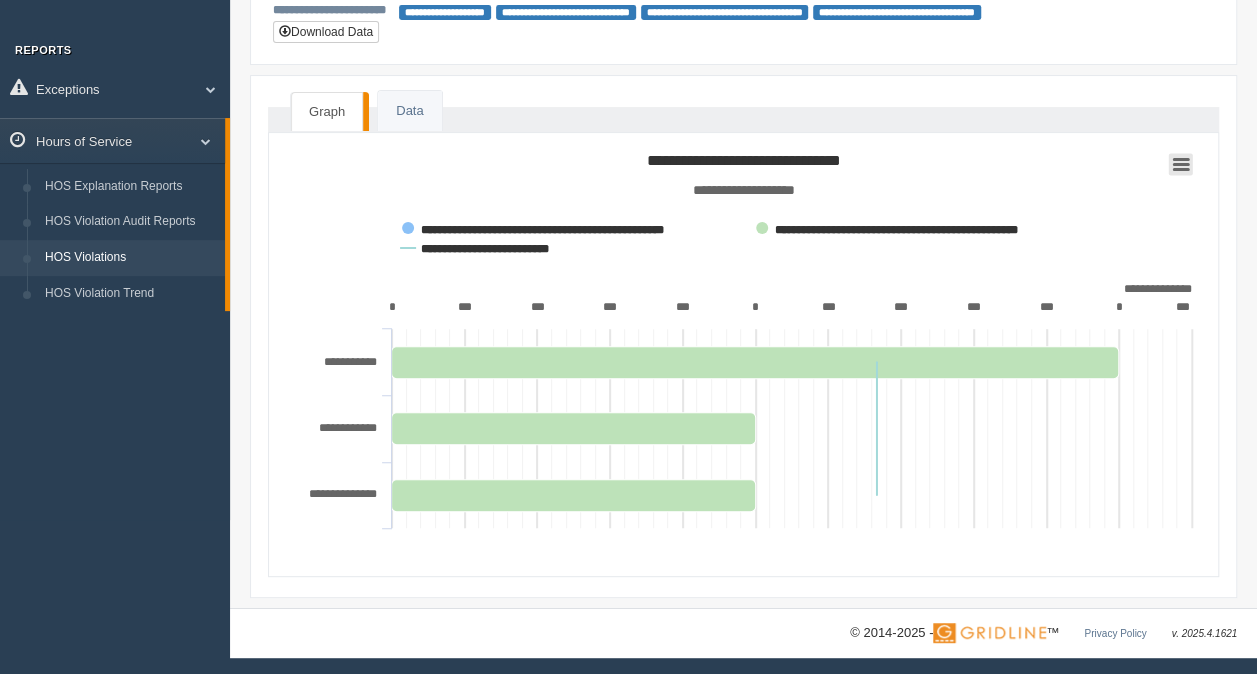 click 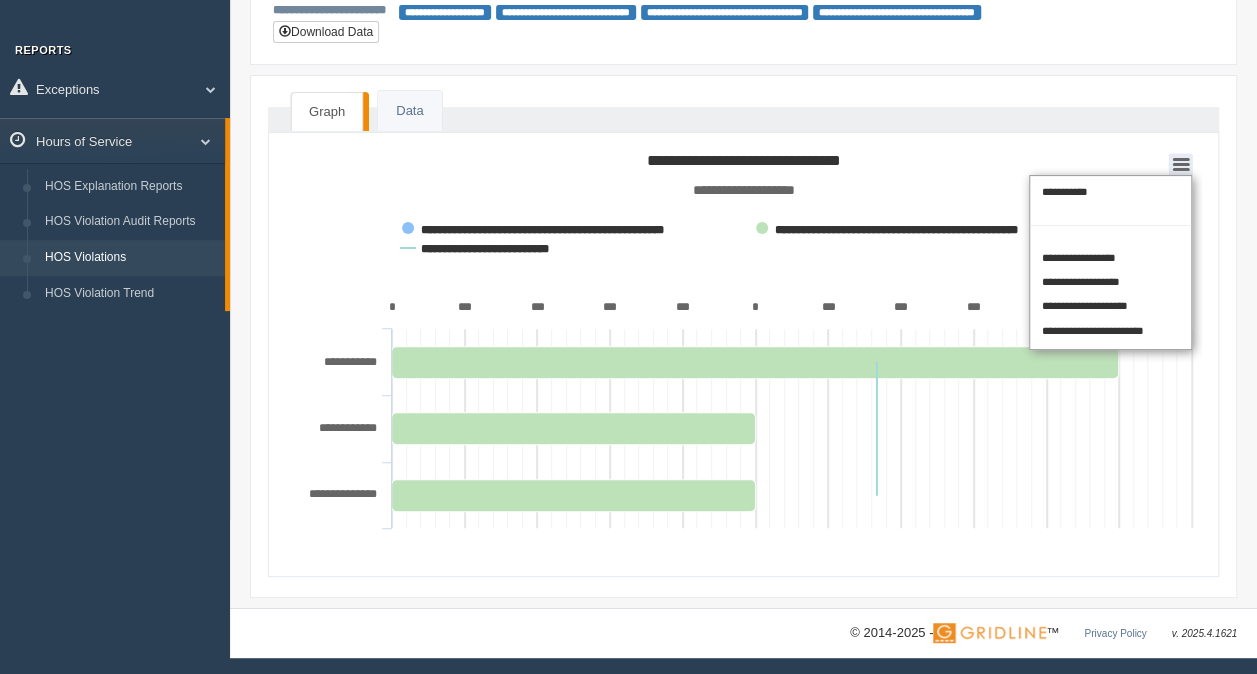 click on "**********" at bounding box center [1110, 262] 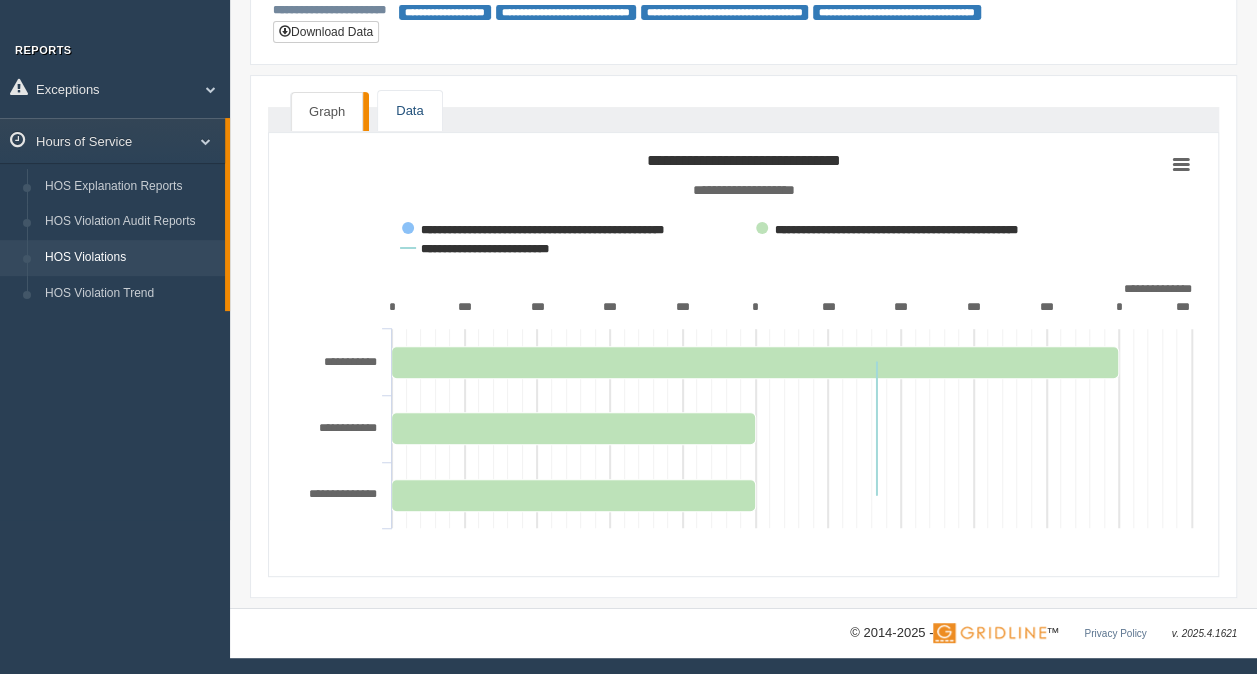 click on "Data" at bounding box center (409, 111) 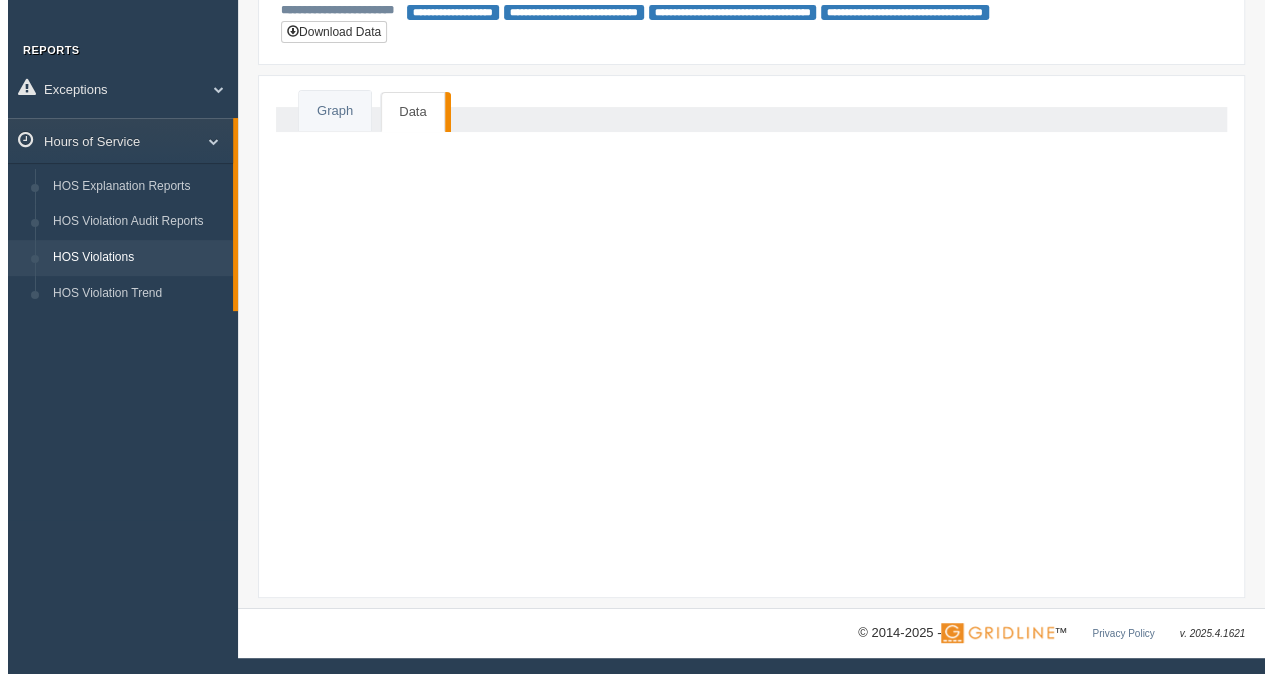 scroll, scrollTop: 0, scrollLeft: 0, axis: both 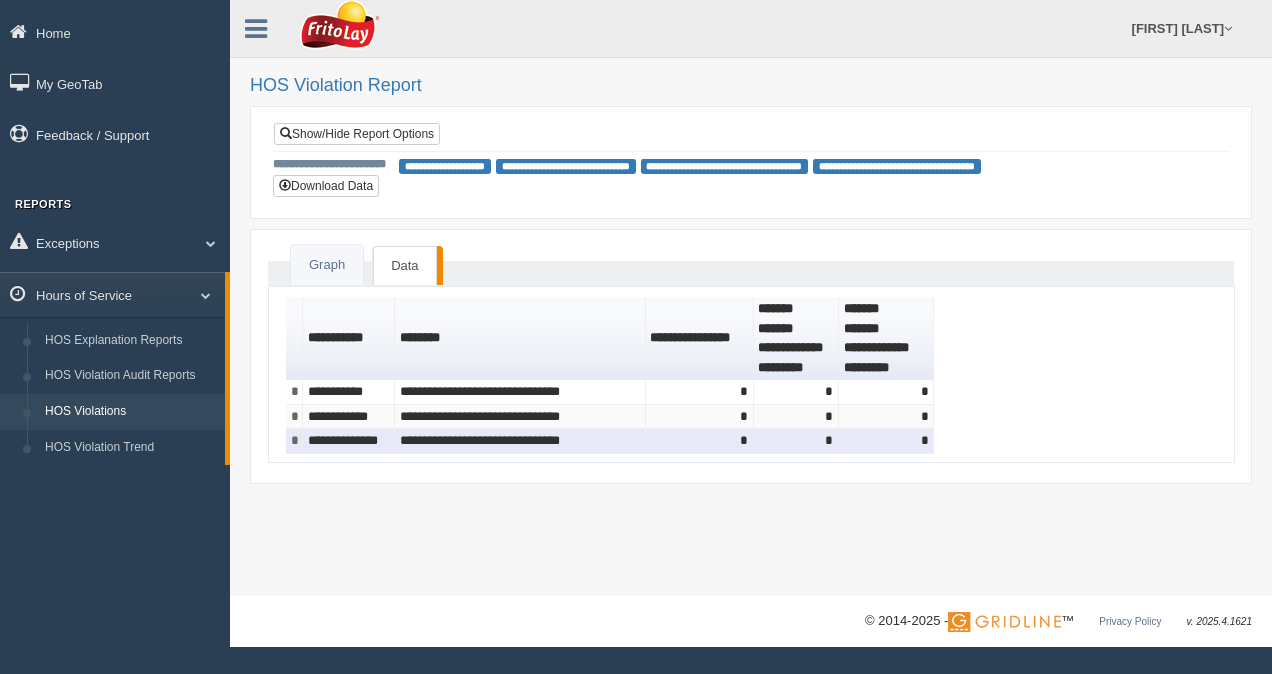 click on "**********" at bounding box center [349, 441] 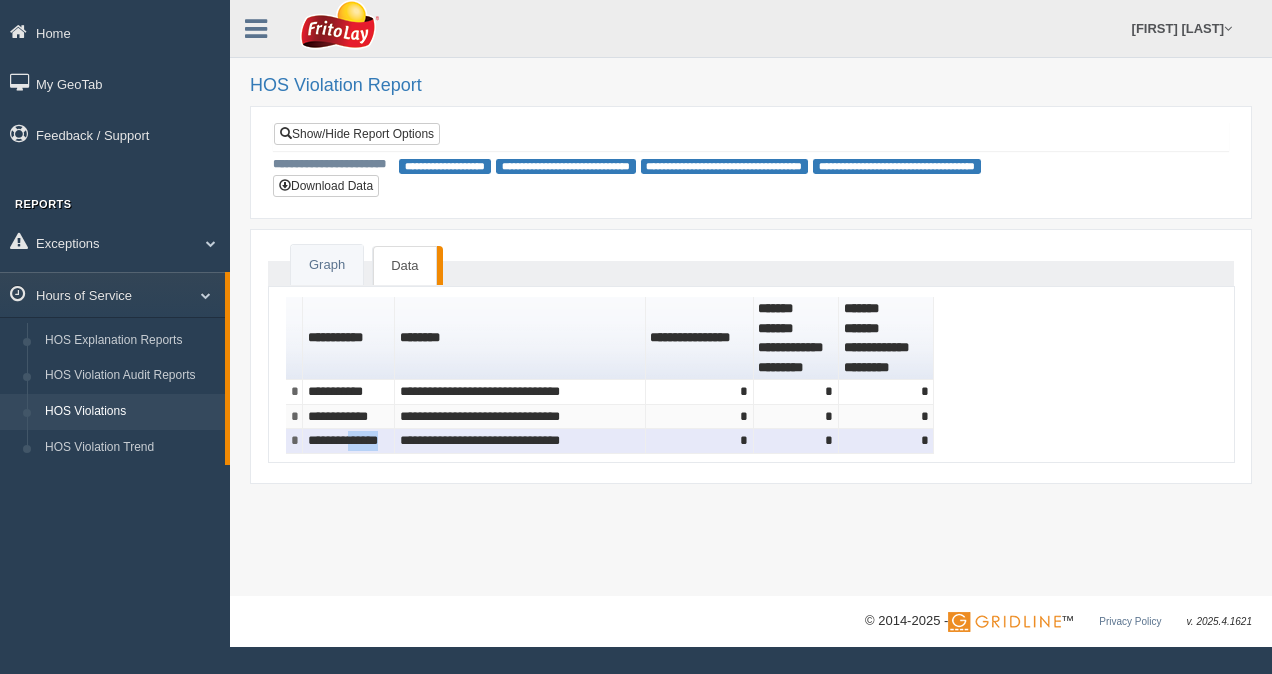 click on "**********" at bounding box center (349, 441) 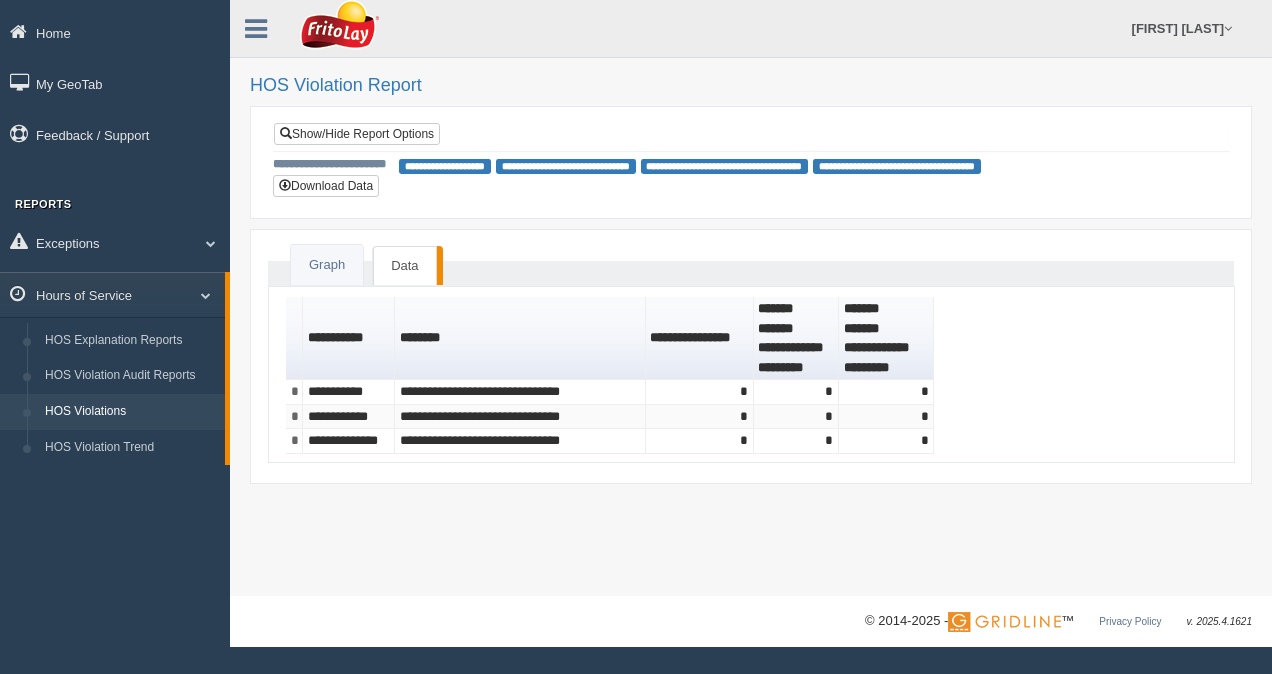 drag, startPoint x: 364, startPoint y: 437, endPoint x: 428, endPoint y: 496, distance: 87.04597 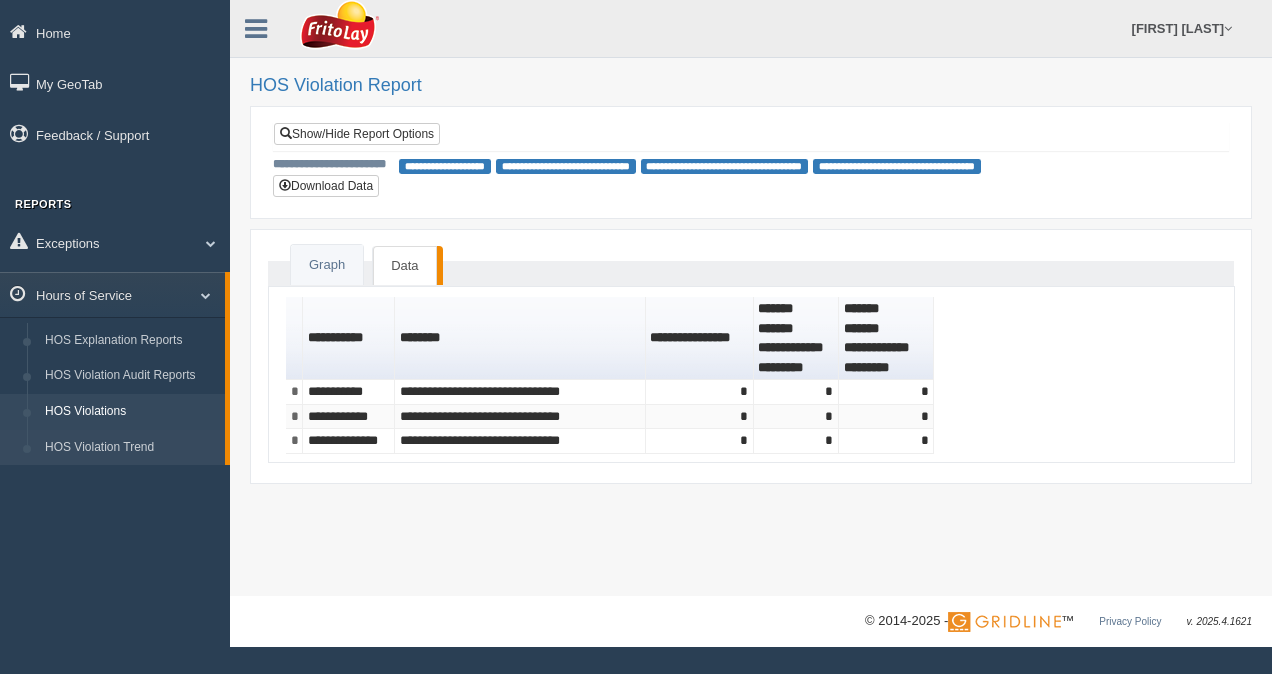 click on "HOS Violation Trend" at bounding box center (130, 448) 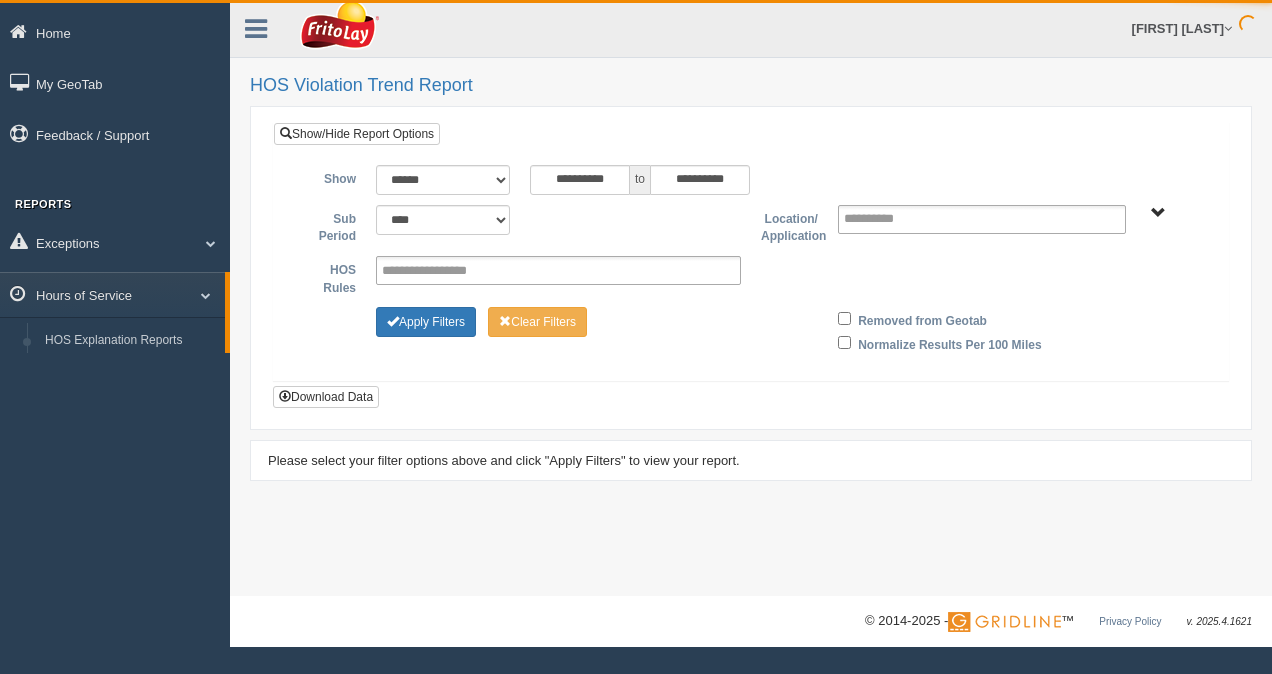 scroll, scrollTop: 0, scrollLeft: 0, axis: both 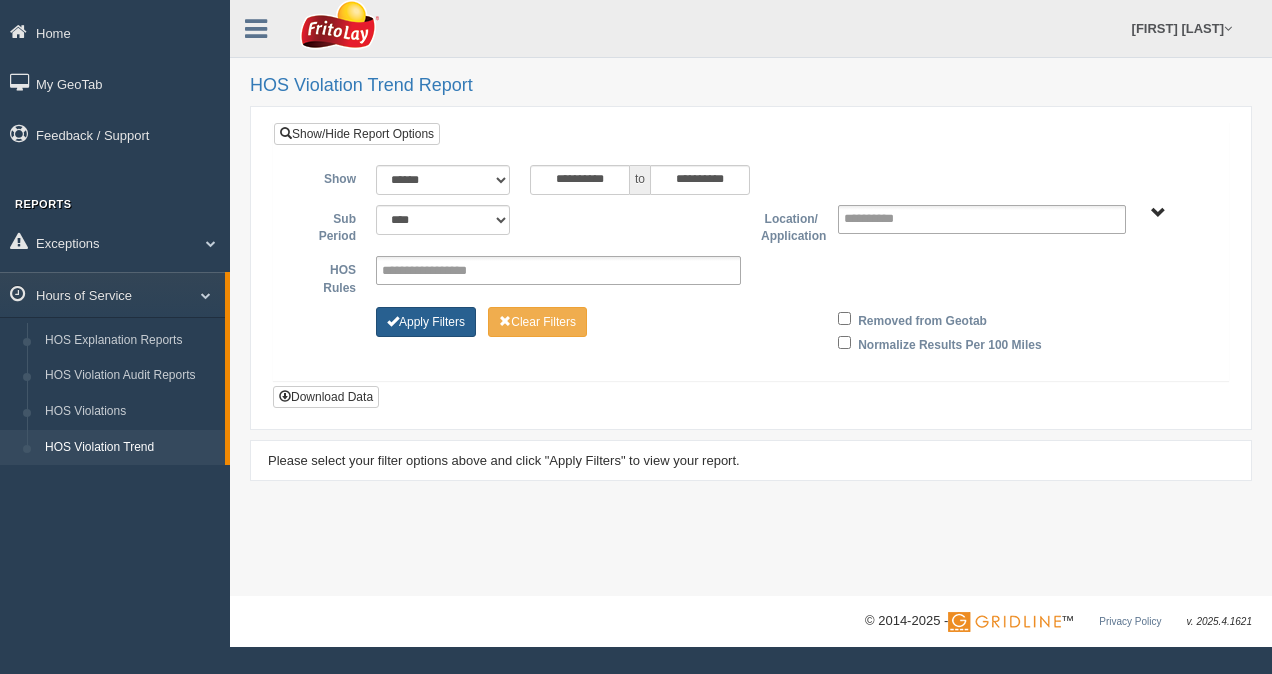 click on "Apply Filters" at bounding box center [426, 322] 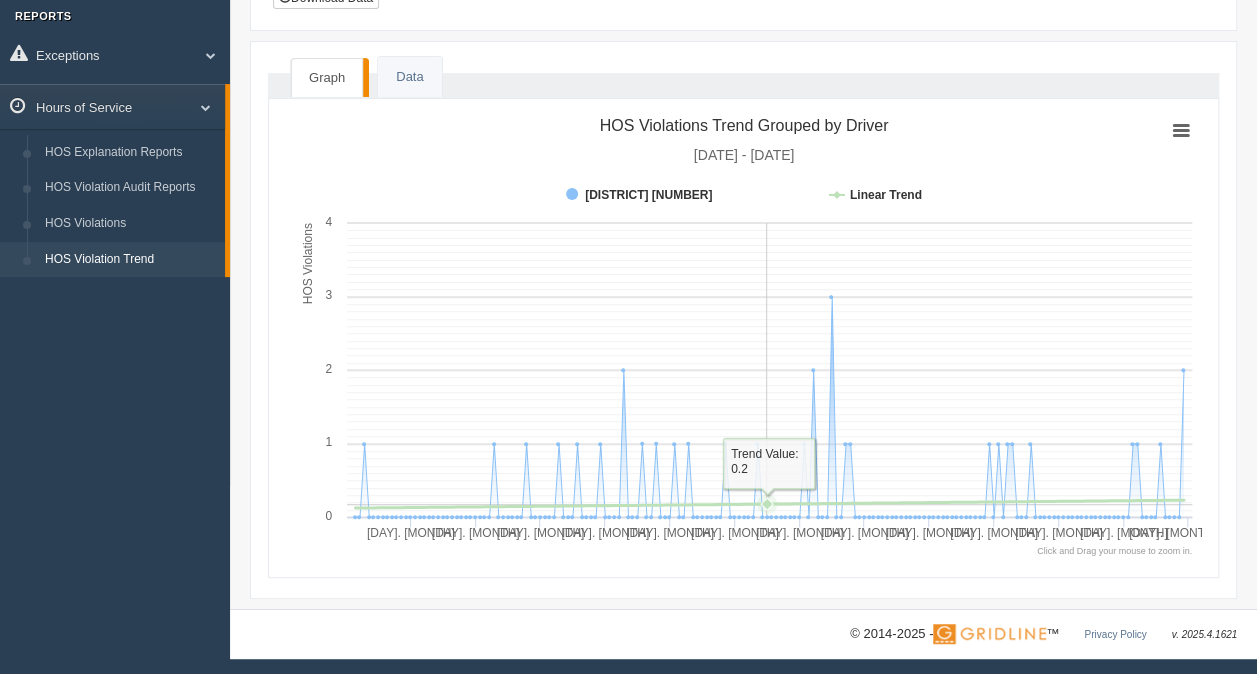 scroll, scrollTop: 189, scrollLeft: 0, axis: vertical 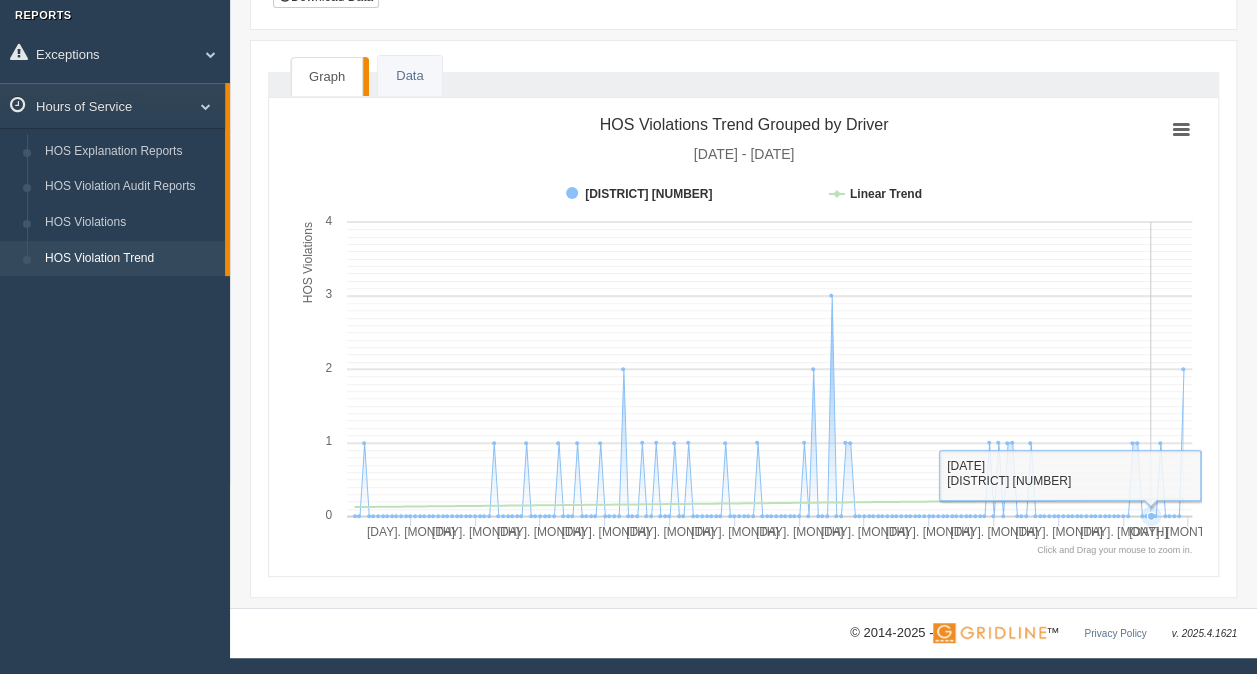 click 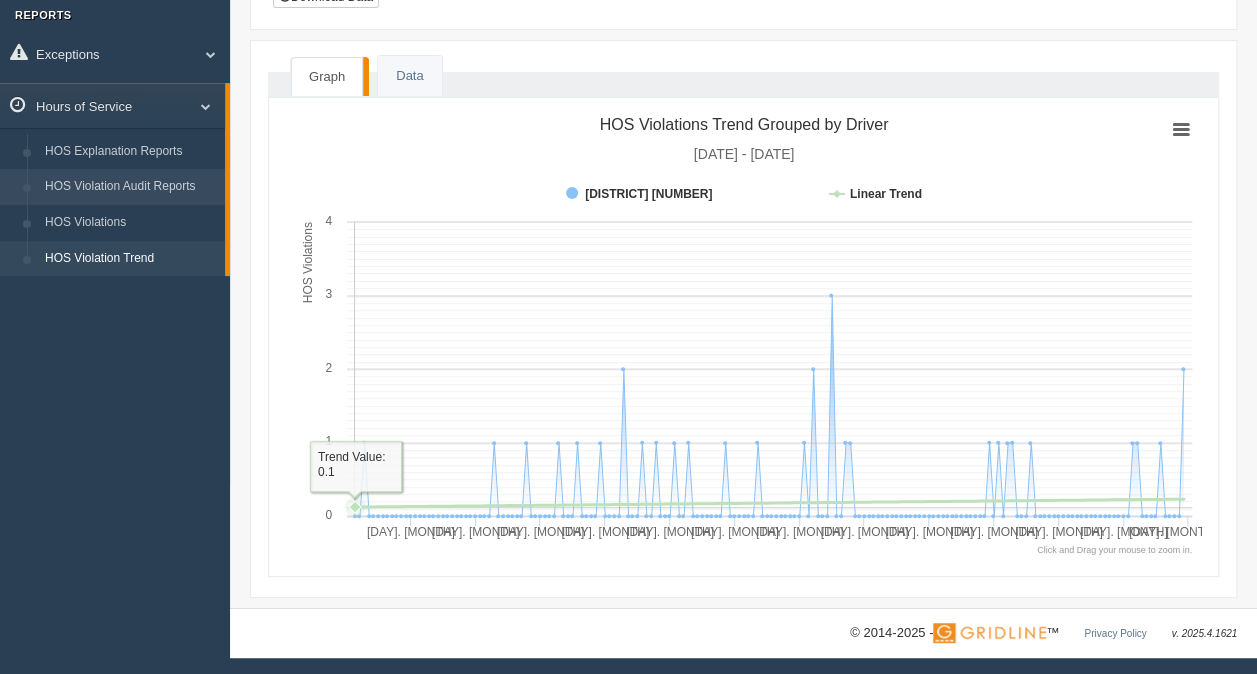 click on "HOS Violation Audit Reports" at bounding box center [130, 187] 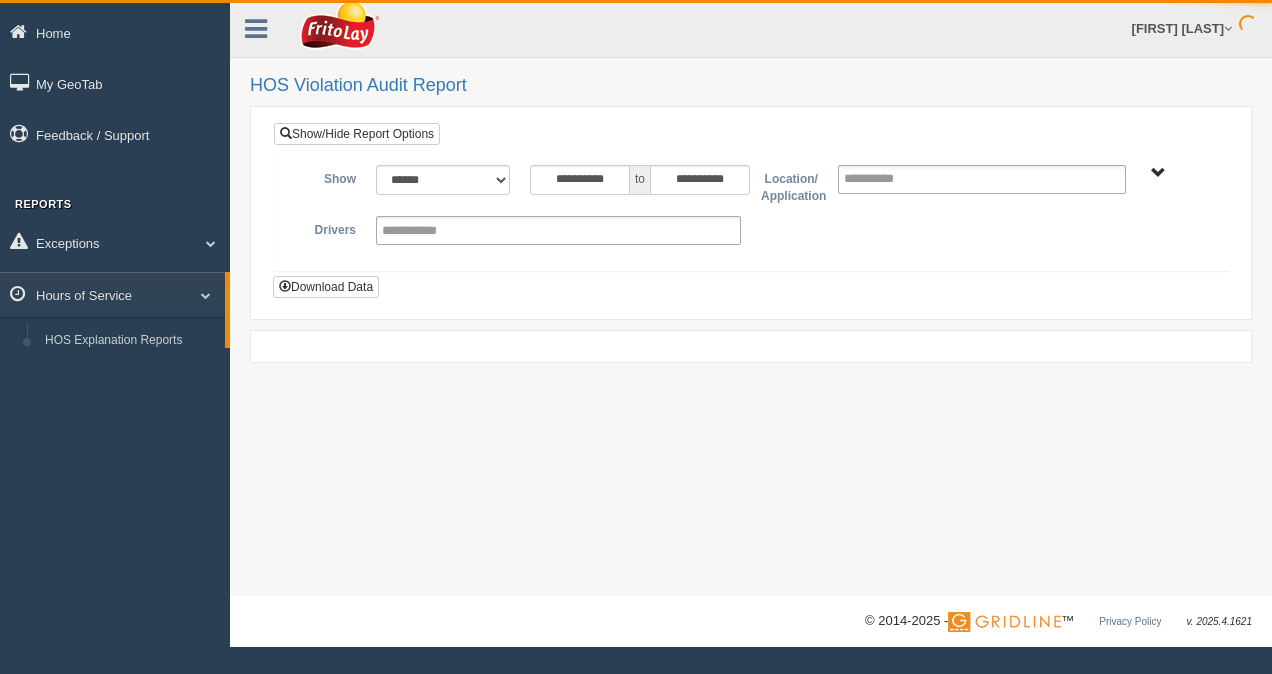 scroll, scrollTop: 0, scrollLeft: 0, axis: both 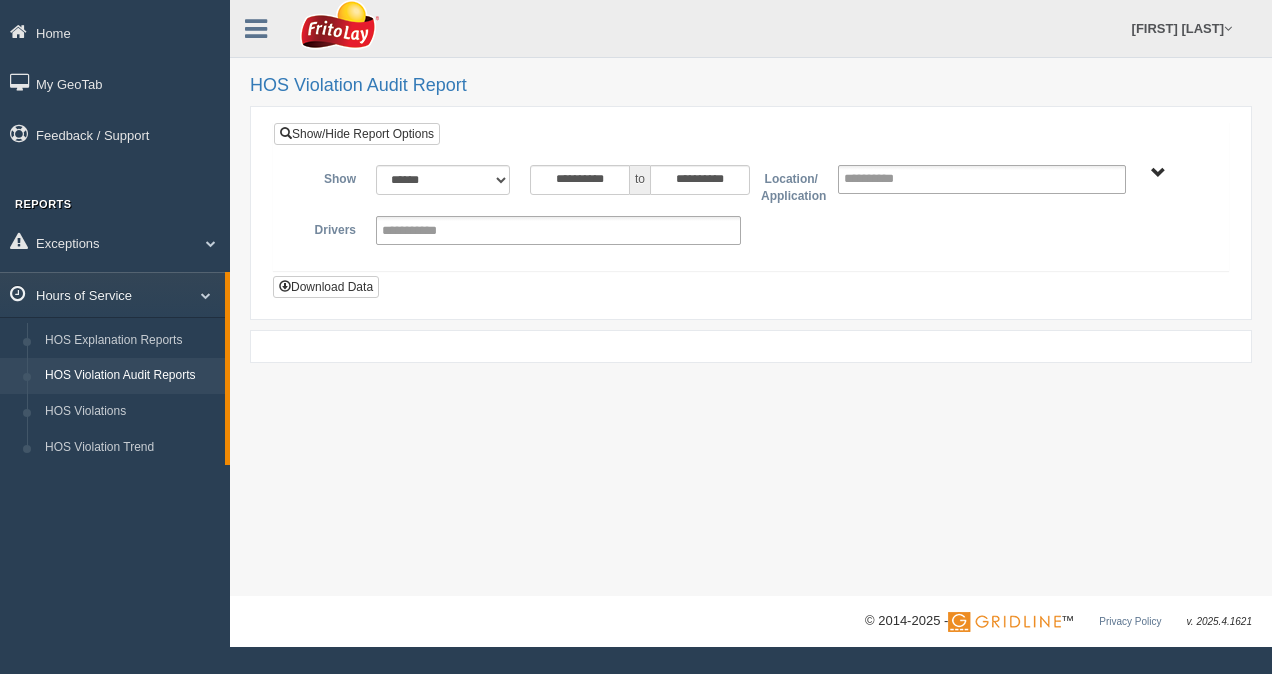 click on "Hours of Service" at bounding box center (112, 294) 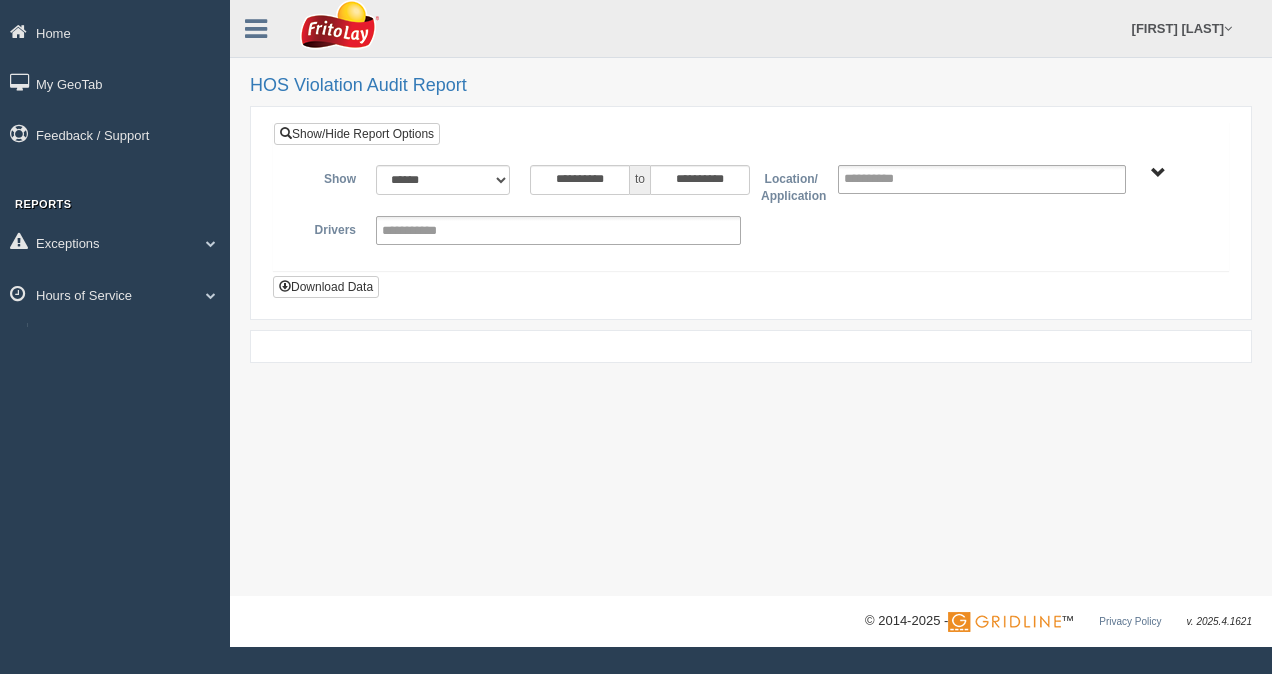 click on "Home
My GeoTab
Feedback / Support
Reports
Exceptions
Critical Engine Events
Critical Engine Event Trend
Safety Exceptions
Safety Exception Trend
Hours of Service
HOS Explanation Reports
HOS Violation Audit Reports
HOS Violations
HOS Violation Trend" at bounding box center [115, 337] 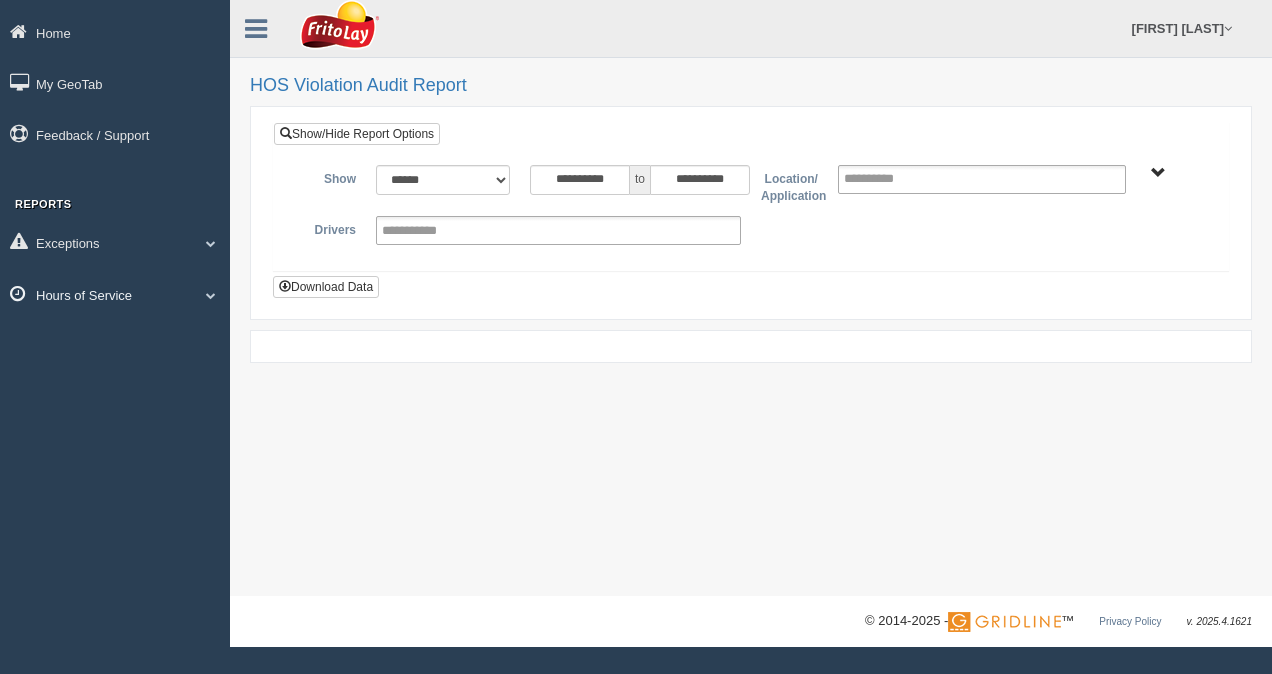 click on "Hours of Service" at bounding box center [115, 294] 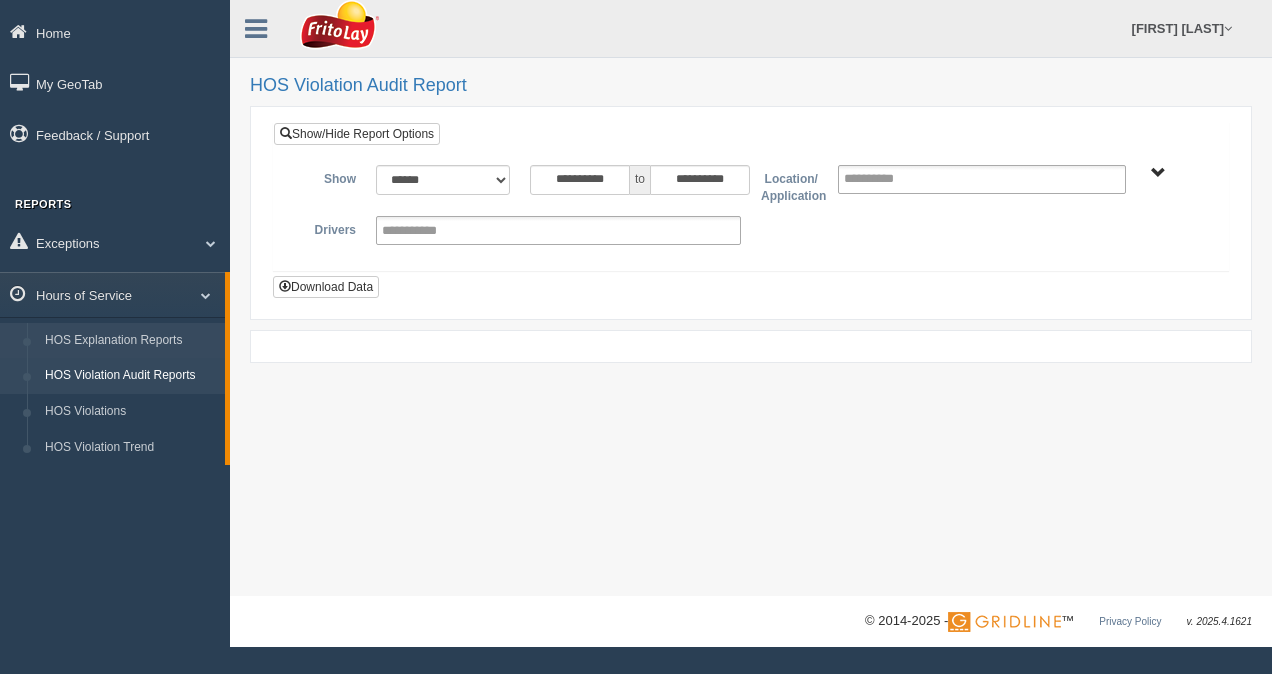 click on "HOS Explanation Reports" at bounding box center [130, 341] 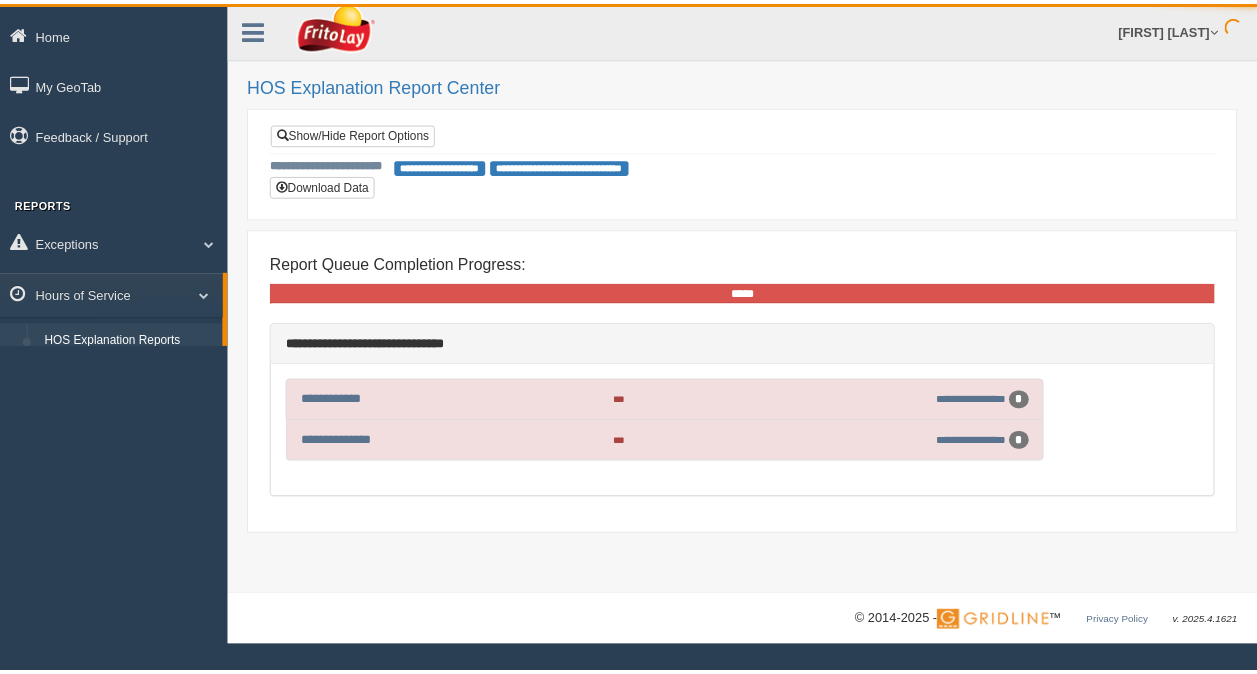 scroll, scrollTop: 0, scrollLeft: 0, axis: both 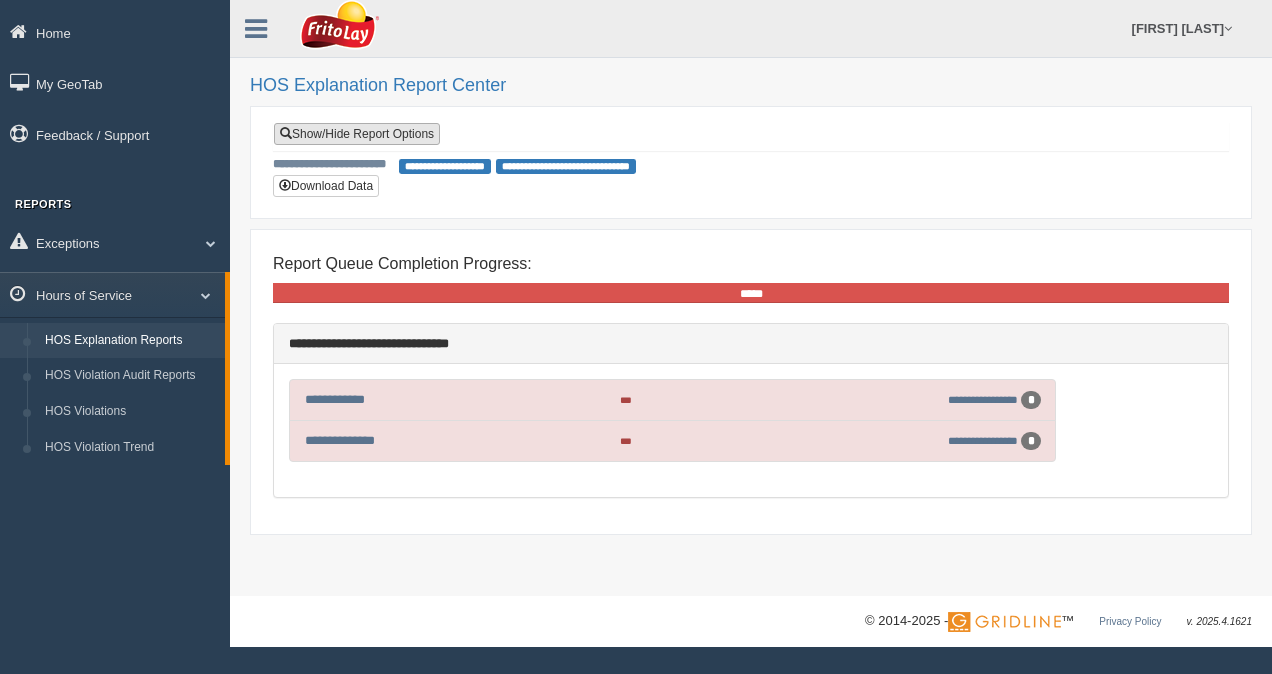 click on "Show/Hide Report Options" at bounding box center (357, 134) 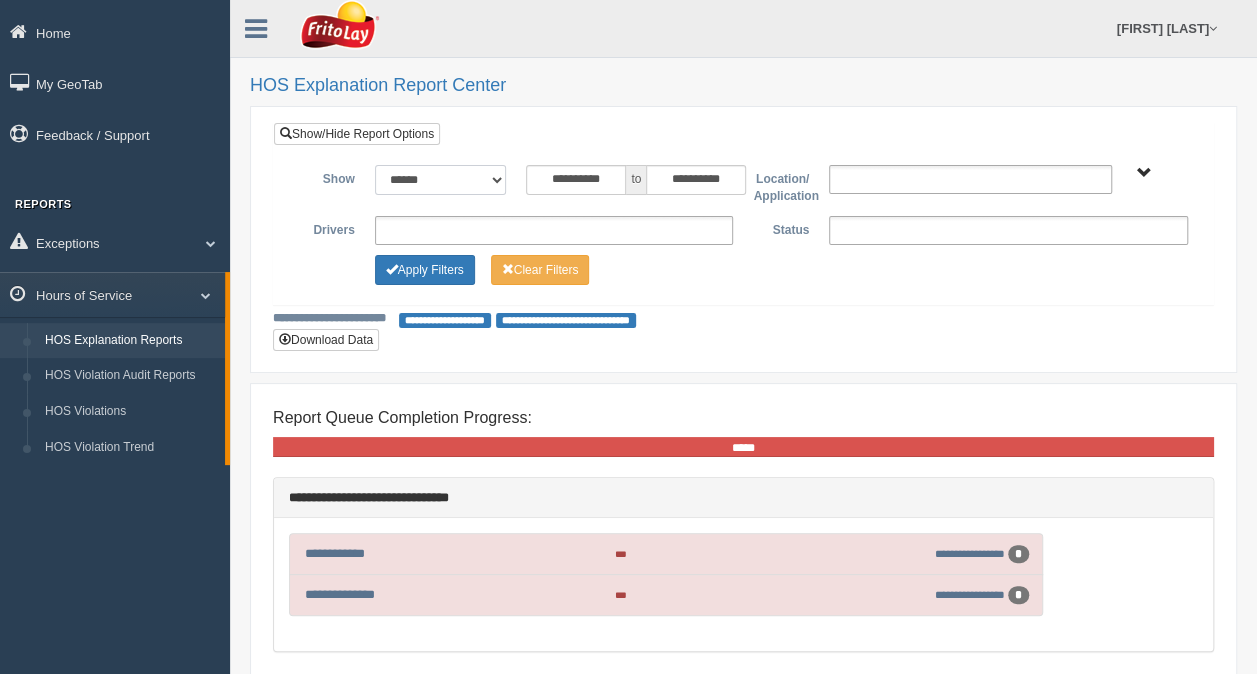 click on "**********" at bounding box center (441, 180) 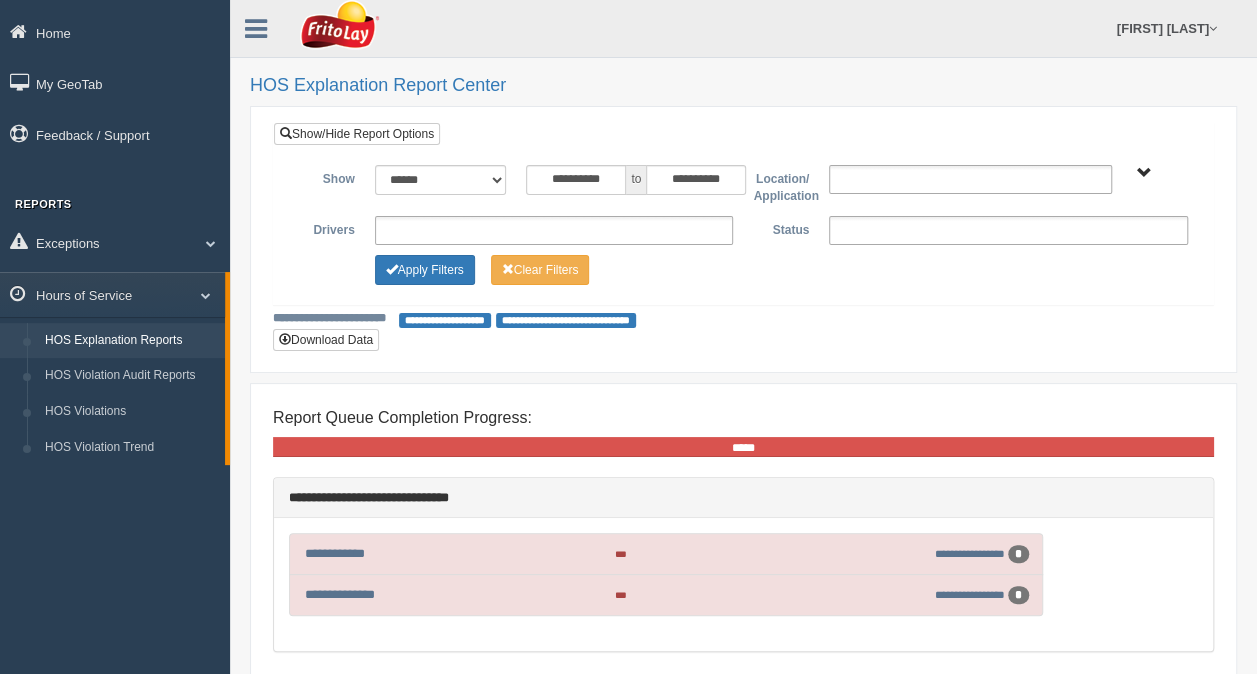 click on "[REGION] DISTRICT 101-30019272" at bounding box center (1144, 173) 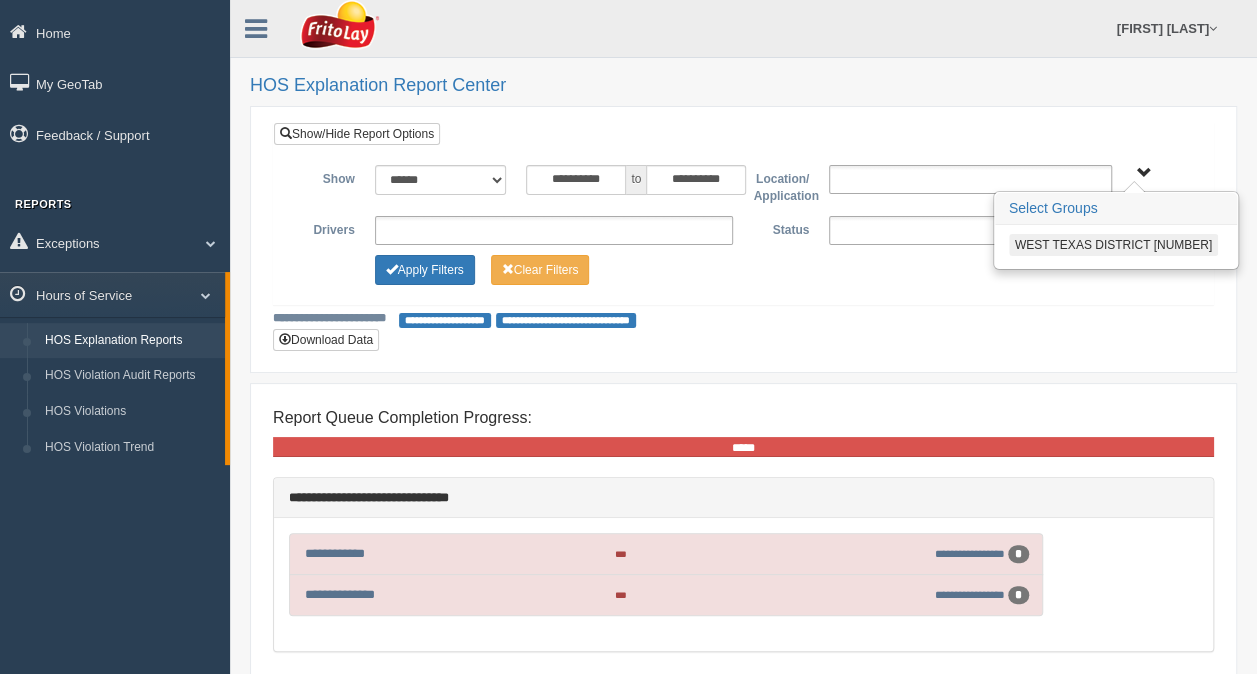 click on "[REGION] DISTRICT 101-30019272" at bounding box center [1144, 173] 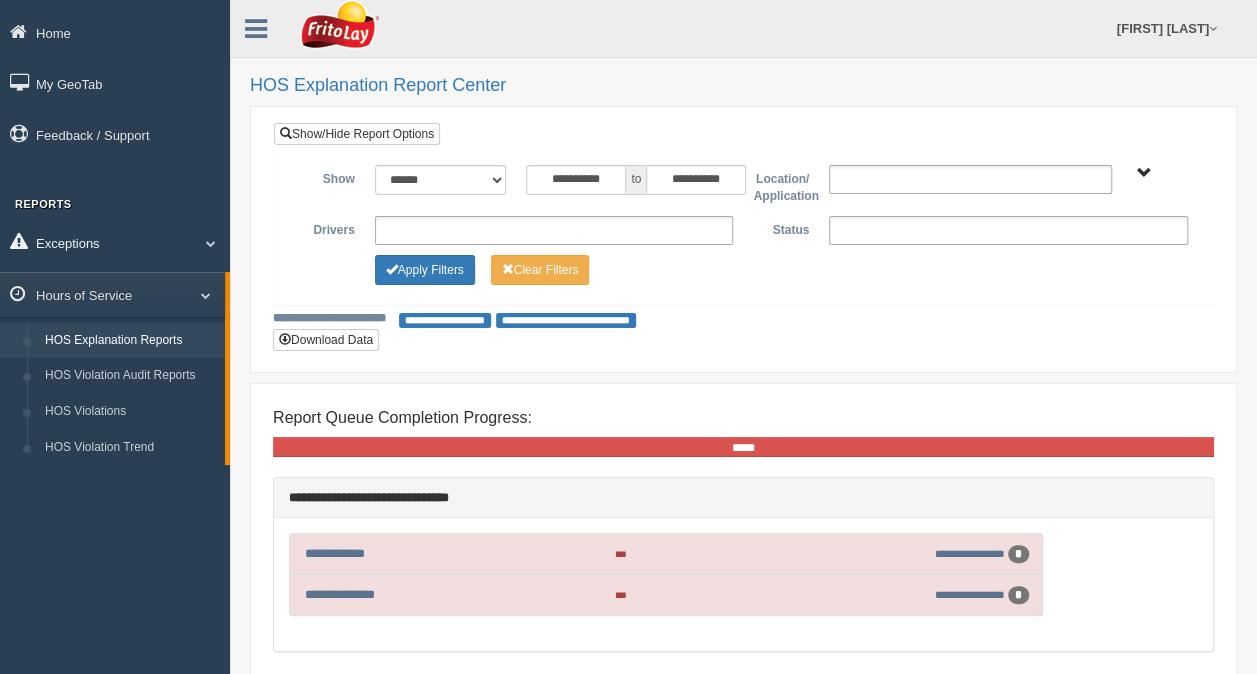 click on "Exceptions" at bounding box center [115, 242] 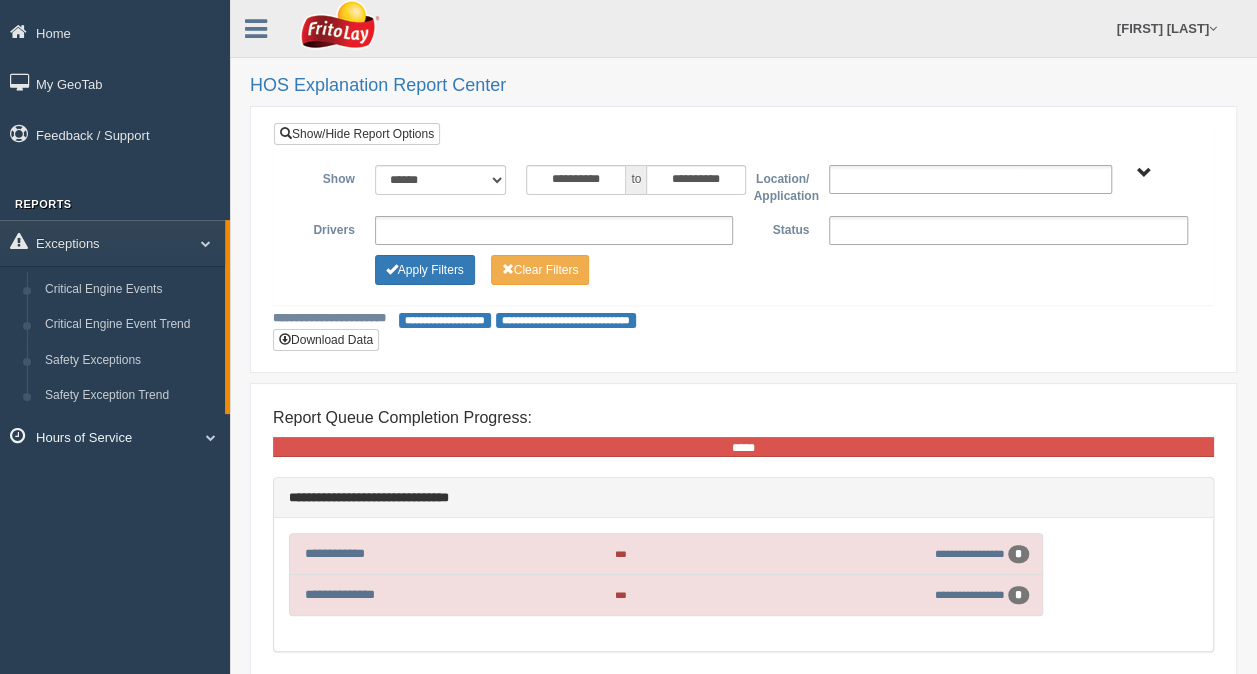 click on "Hours of Service" at bounding box center (115, 436) 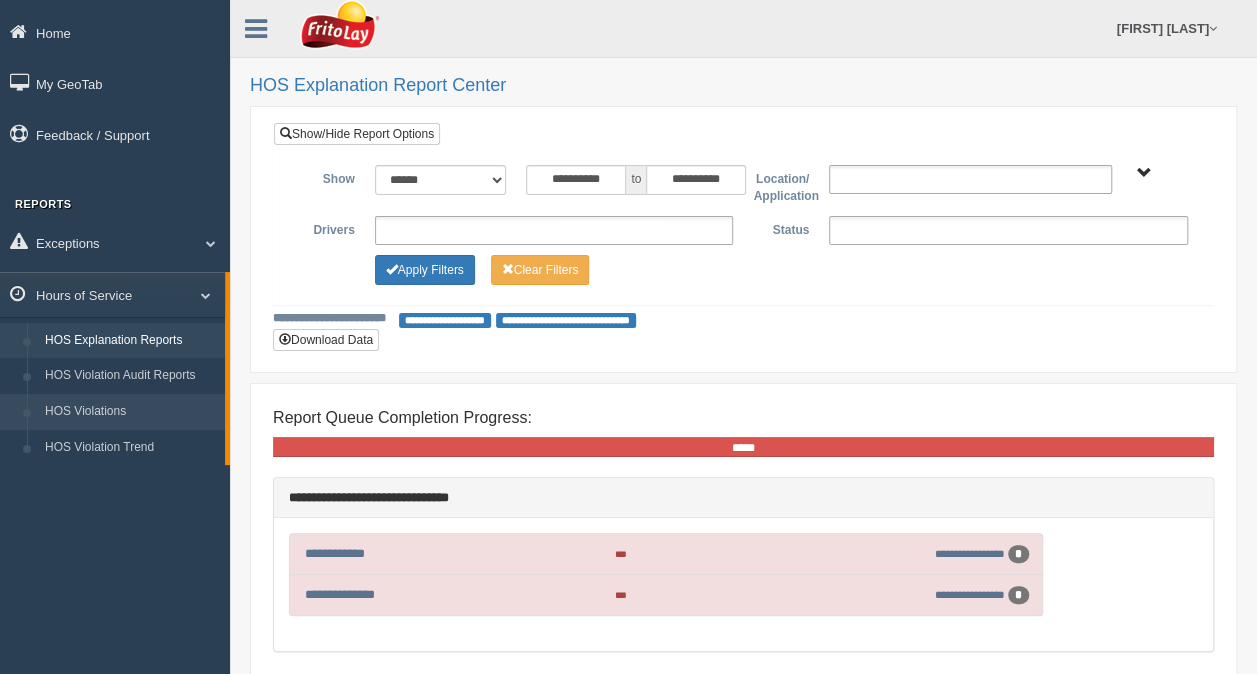 click on "HOS Violations" at bounding box center [130, 412] 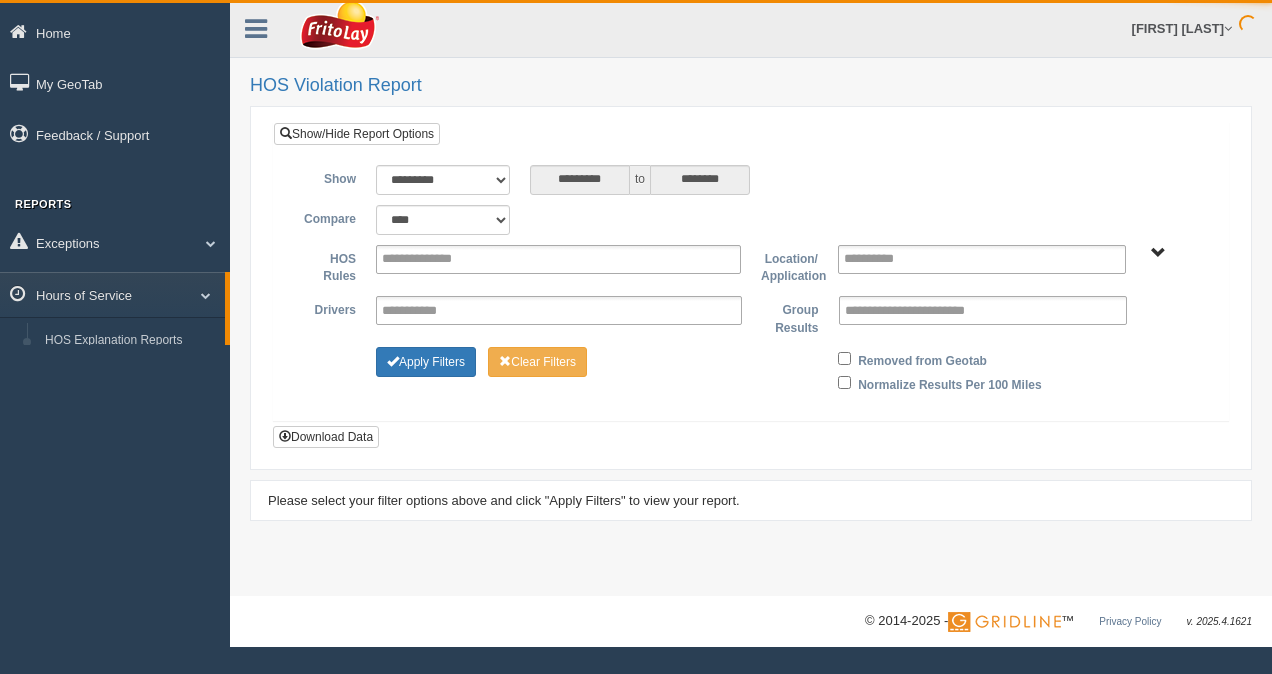 scroll, scrollTop: 0, scrollLeft: 0, axis: both 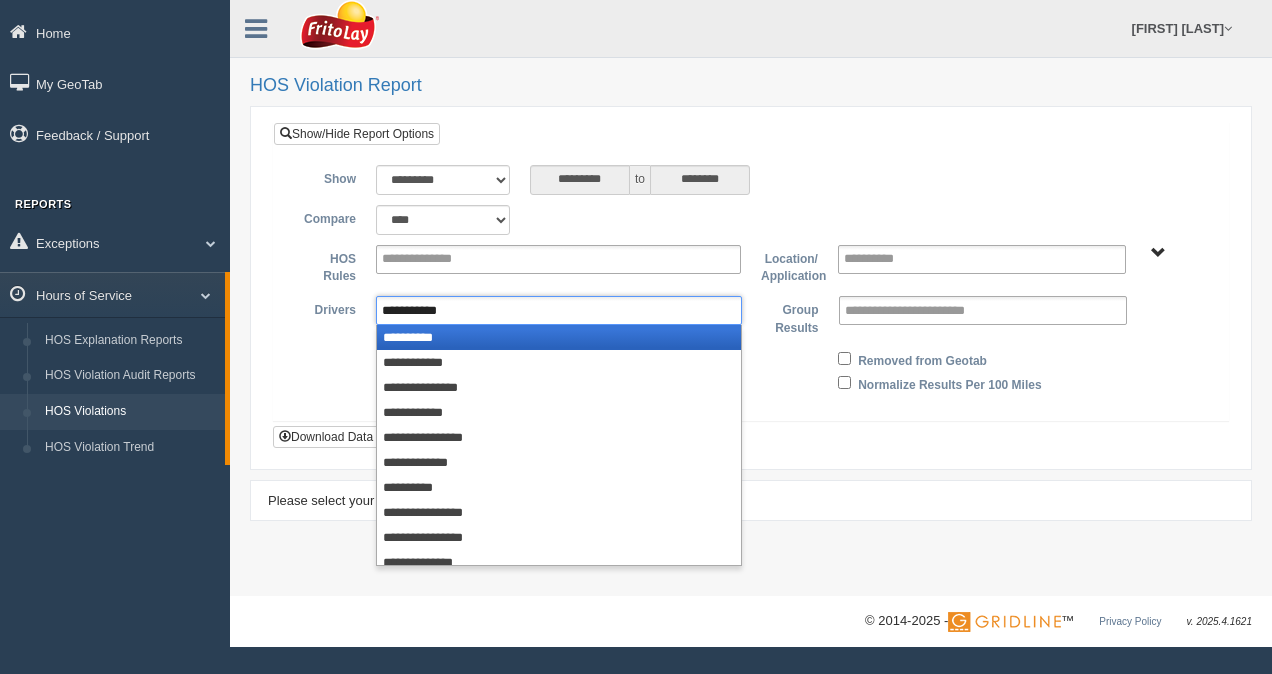type 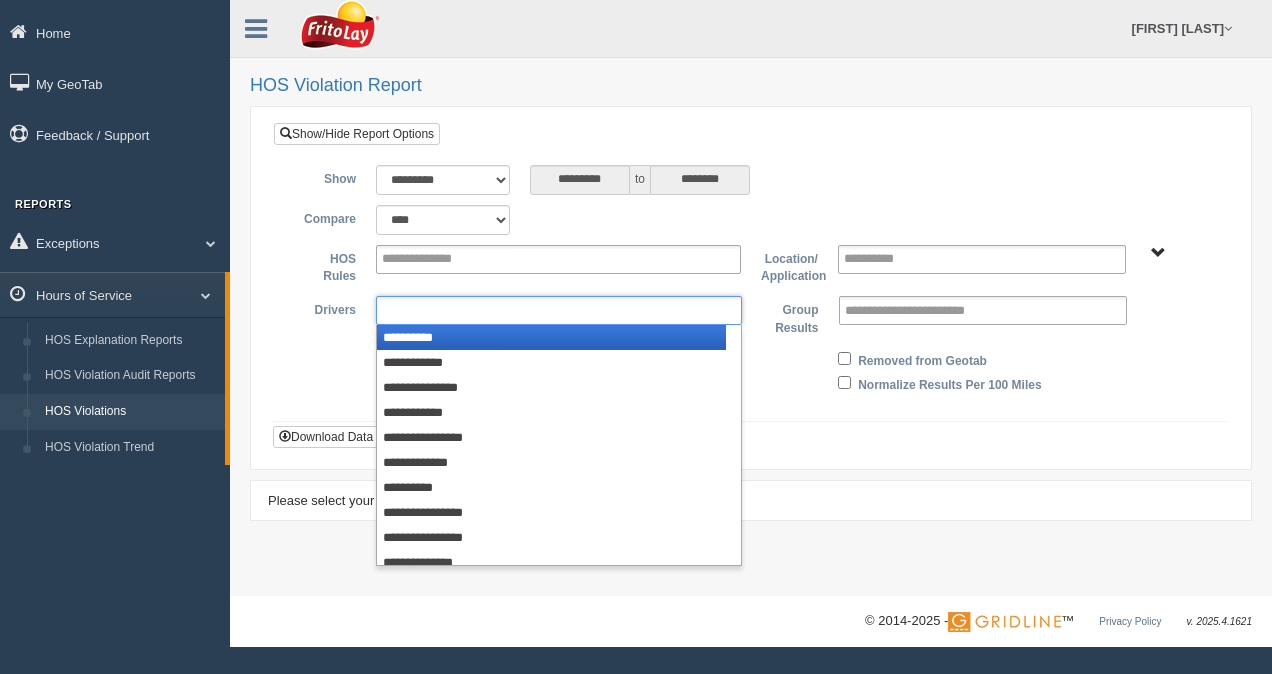 click at bounding box center [559, 310] 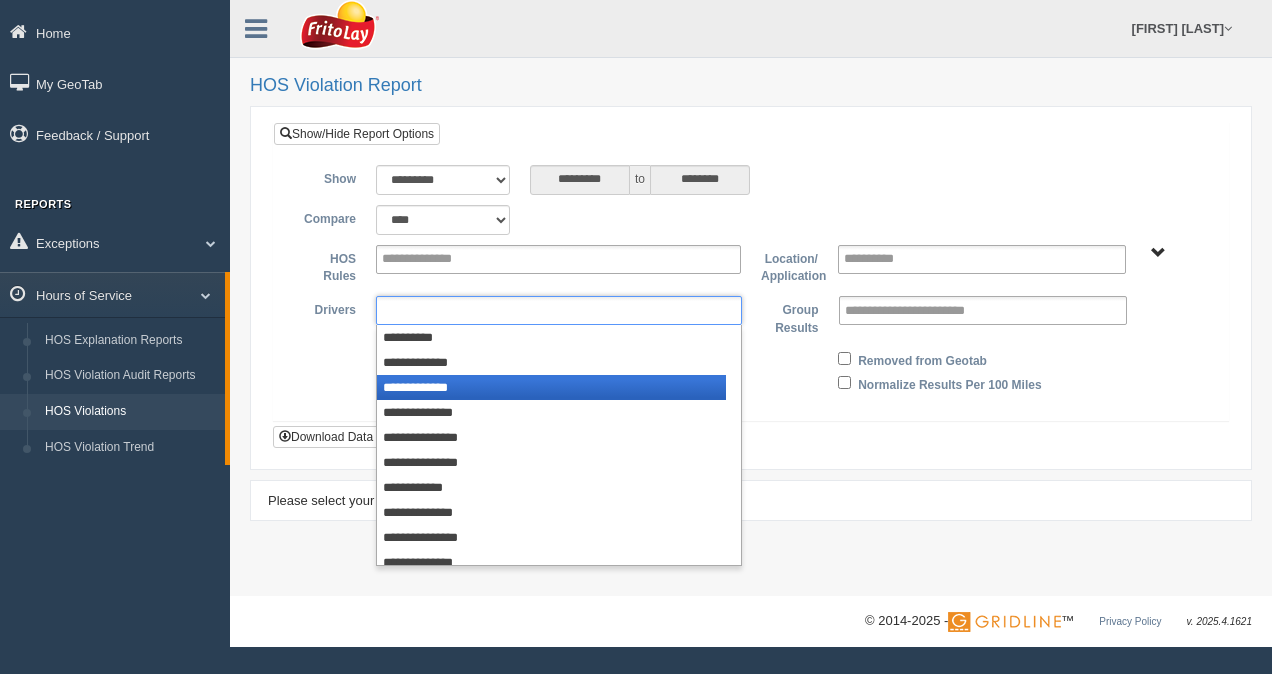 scroll, scrollTop: 1500, scrollLeft: 0, axis: vertical 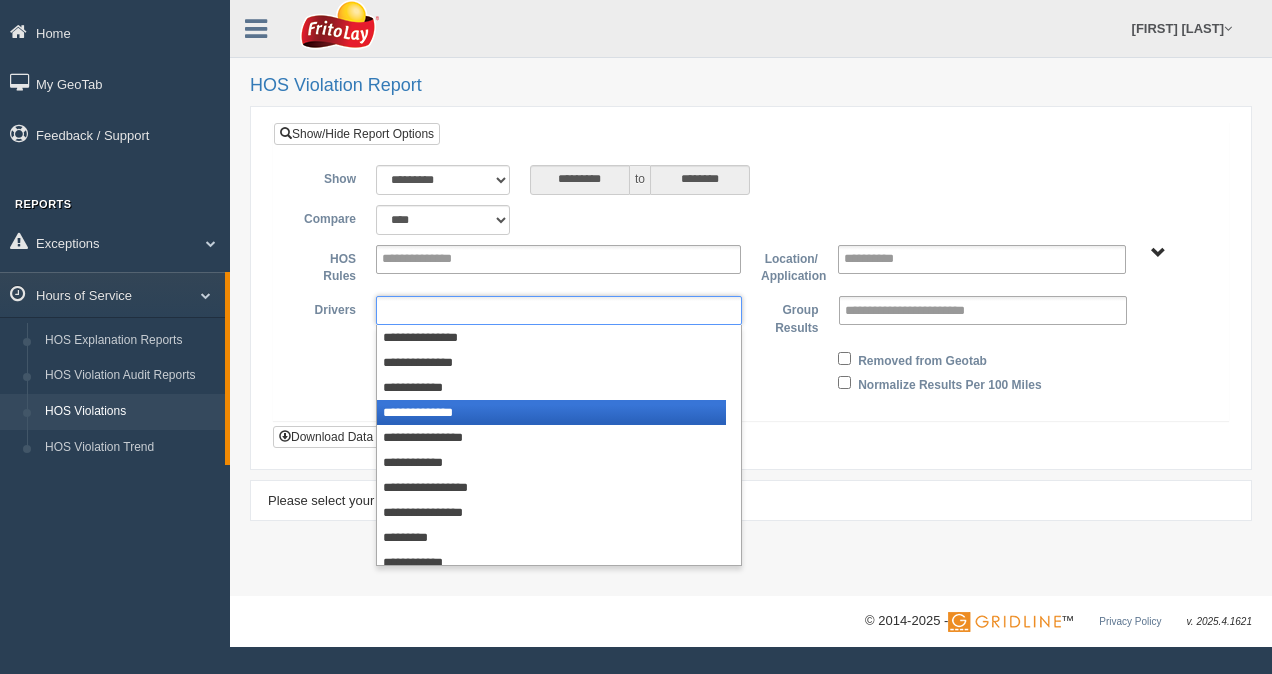 click on "**********" at bounding box center [551, 412] 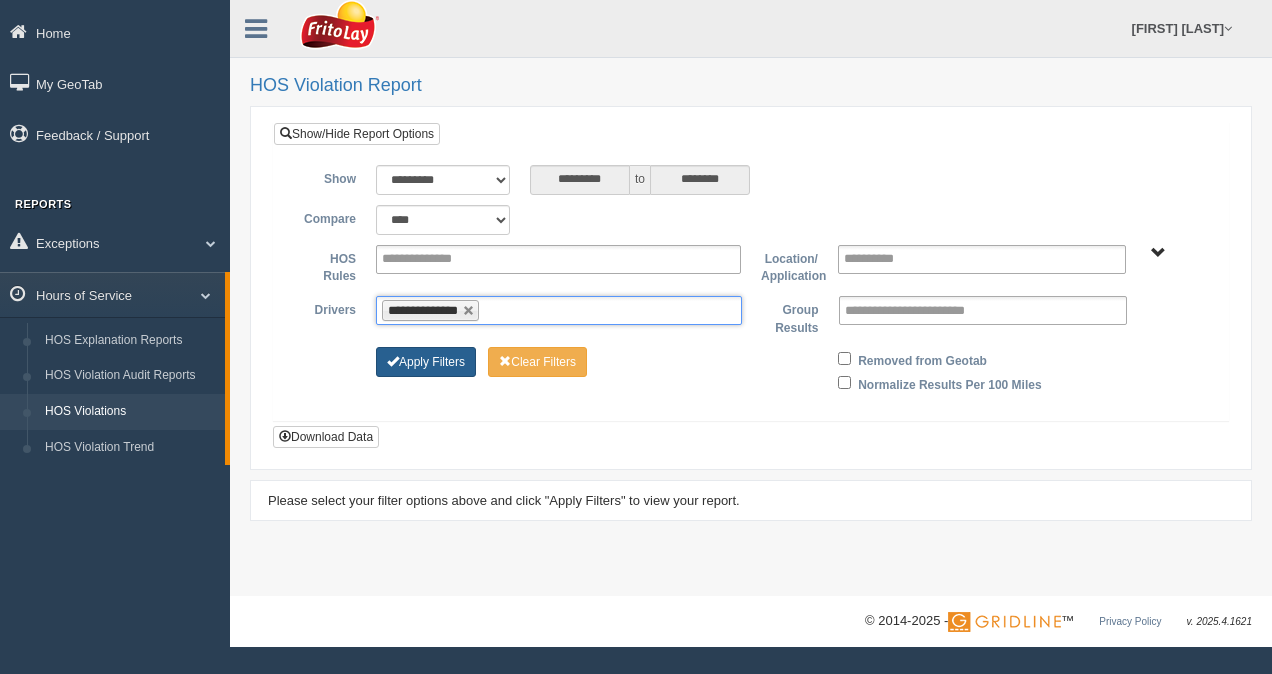 click on "Apply Filters" at bounding box center (426, 362) 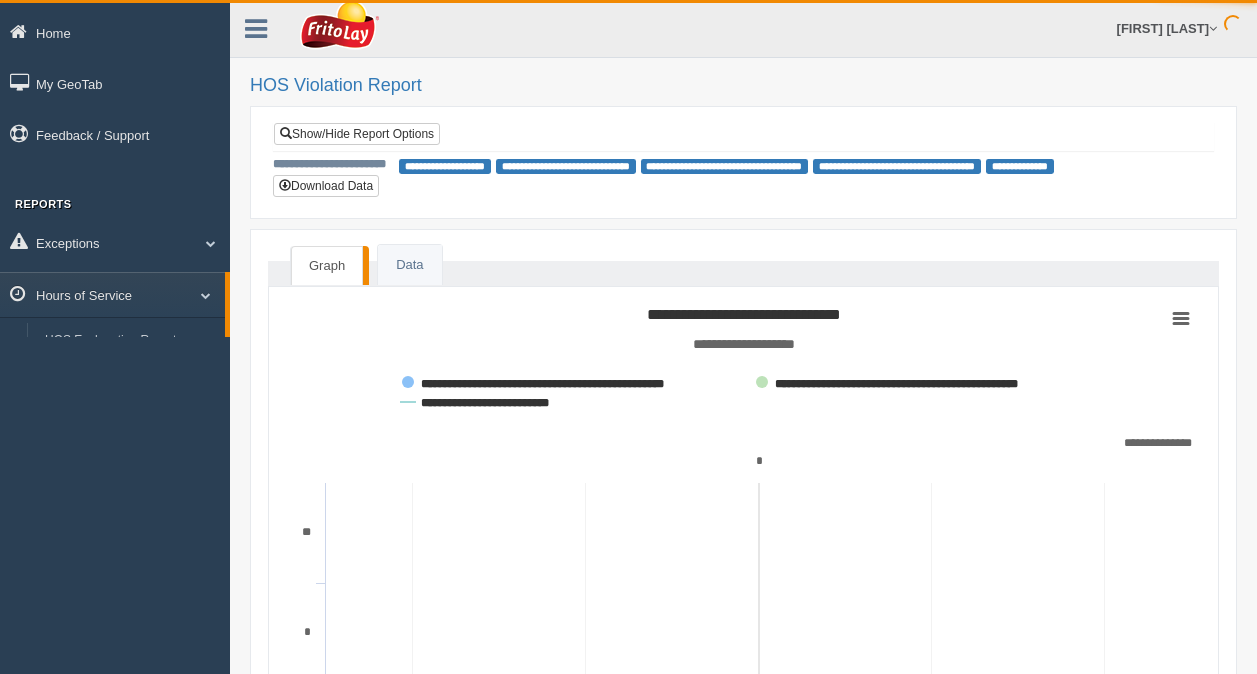 scroll, scrollTop: 0, scrollLeft: 0, axis: both 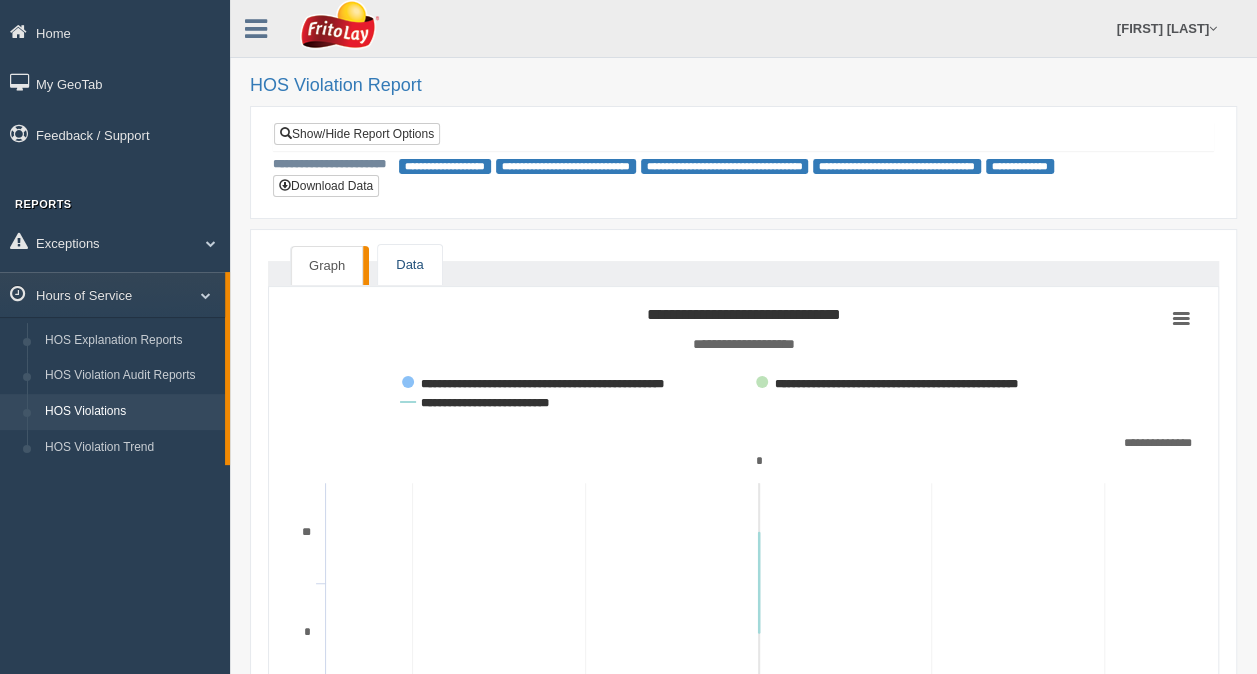 click on "Data" at bounding box center (409, 265) 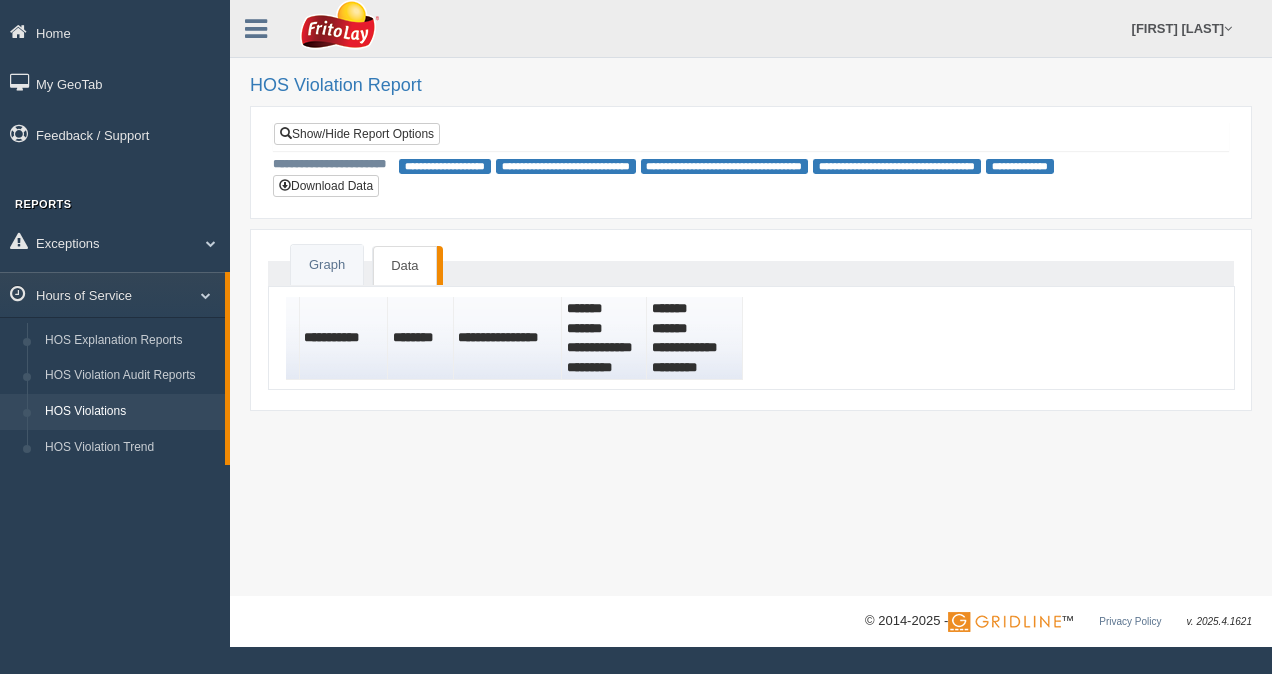 click on "**********" at bounding box center [694, 338] 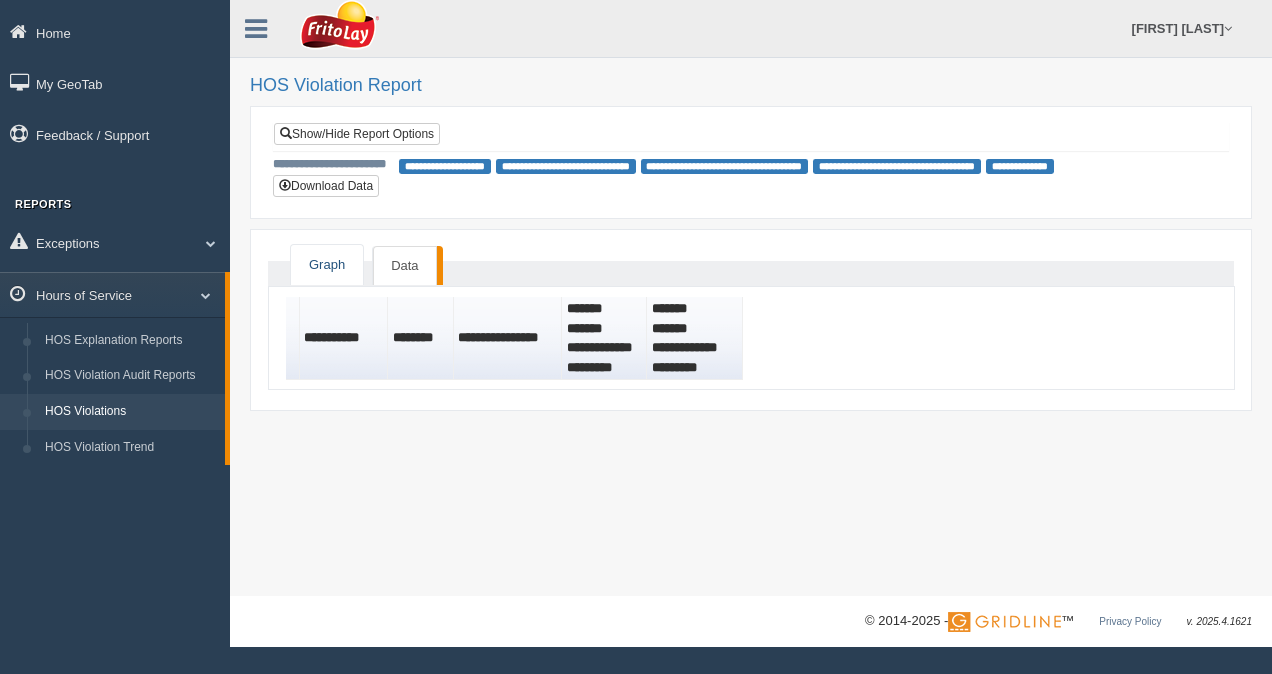 click on "Graph" at bounding box center [327, 265] 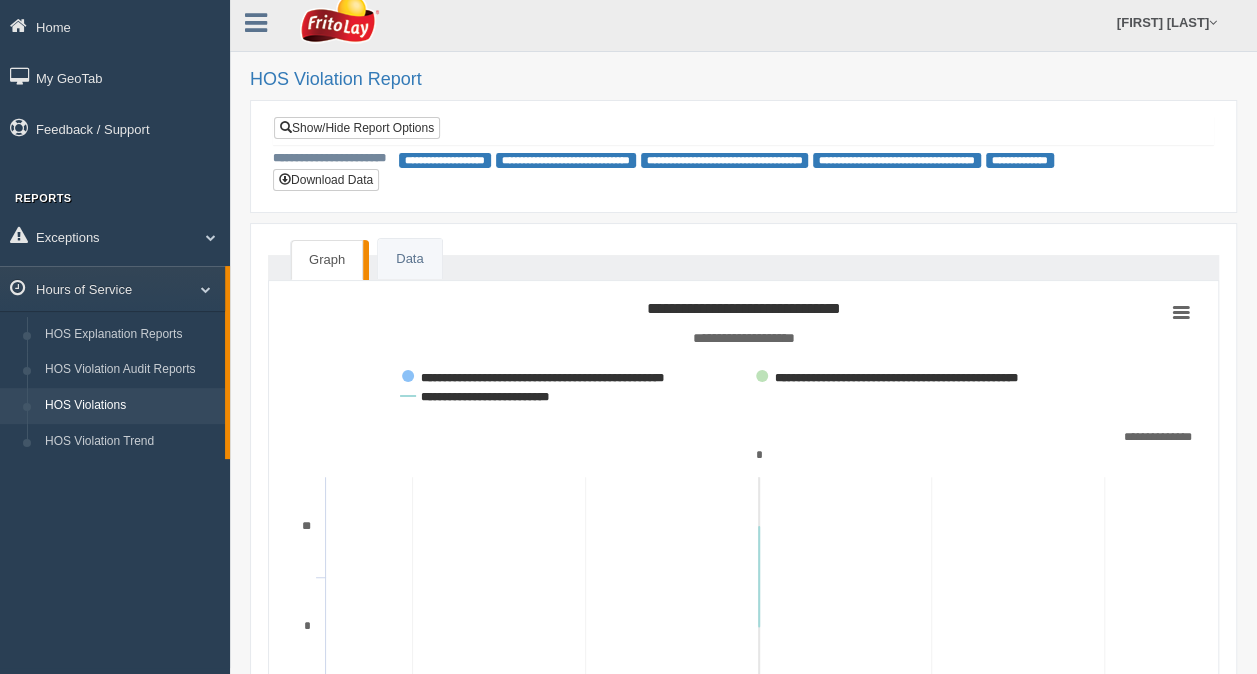 scroll, scrollTop: 0, scrollLeft: 0, axis: both 